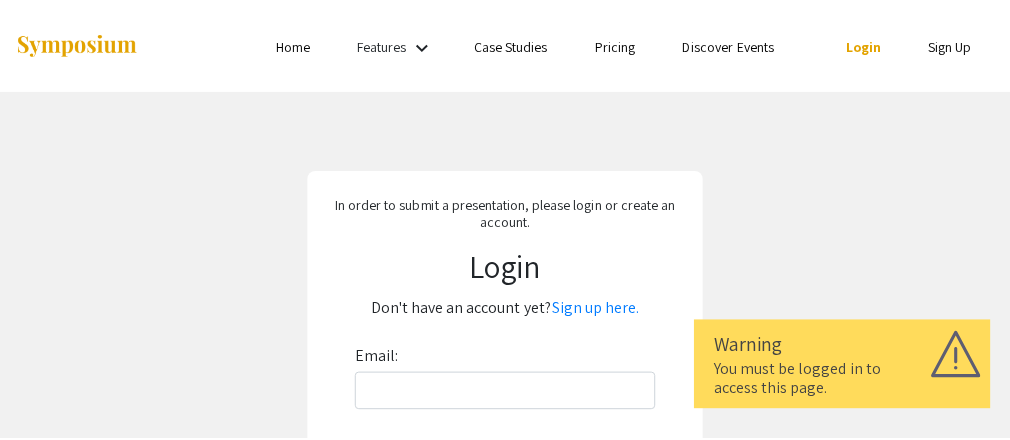 scroll, scrollTop: 0, scrollLeft: 0, axis: both 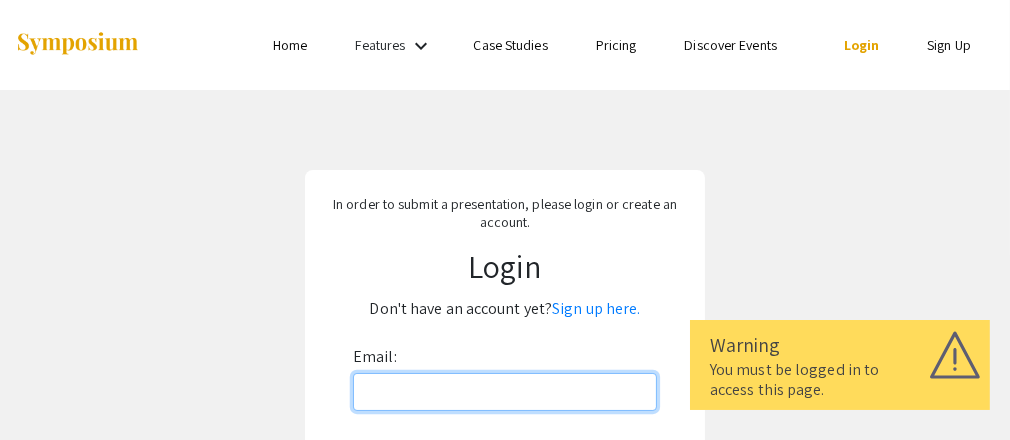 click on "Email:" at bounding box center (505, 392) 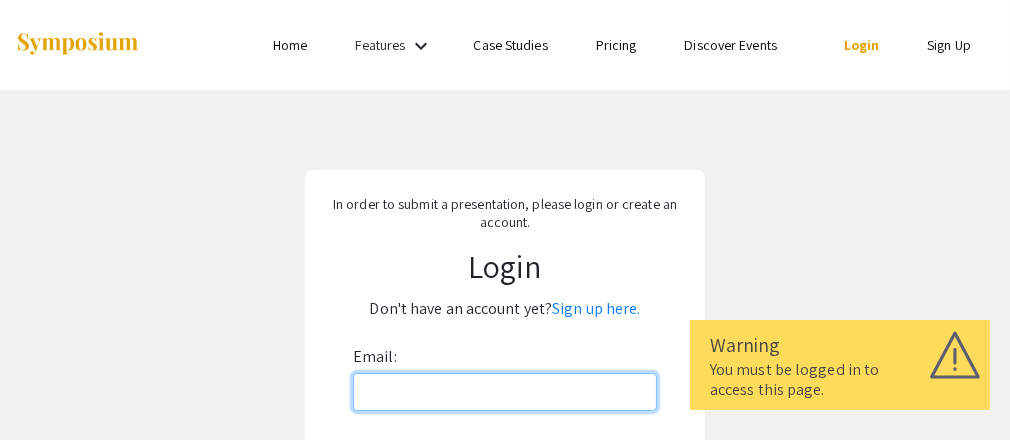 type on "[EMAIL_ADDRESS][PERSON_NAME][DOMAIN_NAME]" 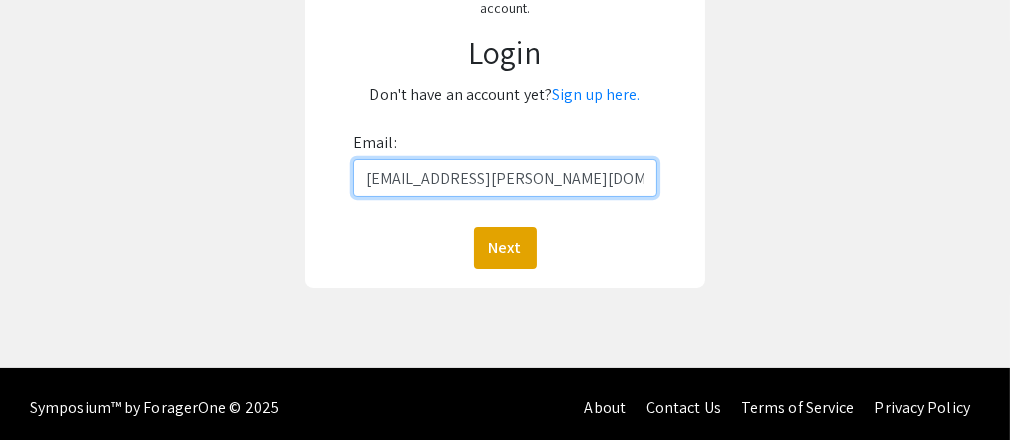 scroll, scrollTop: 216, scrollLeft: 0, axis: vertical 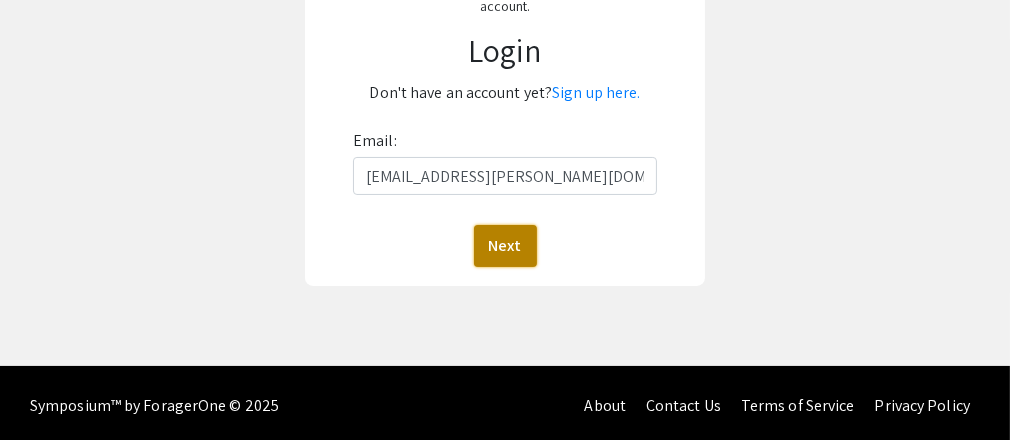 click on "Next" 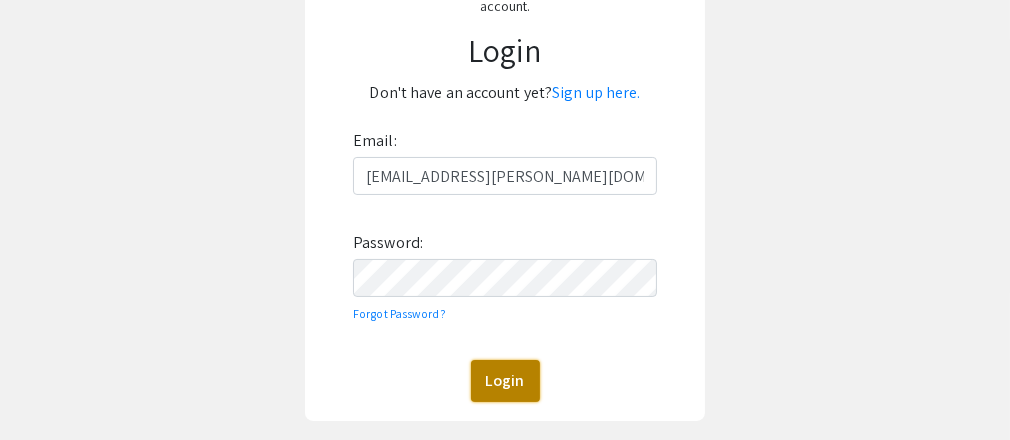 click on "Login" 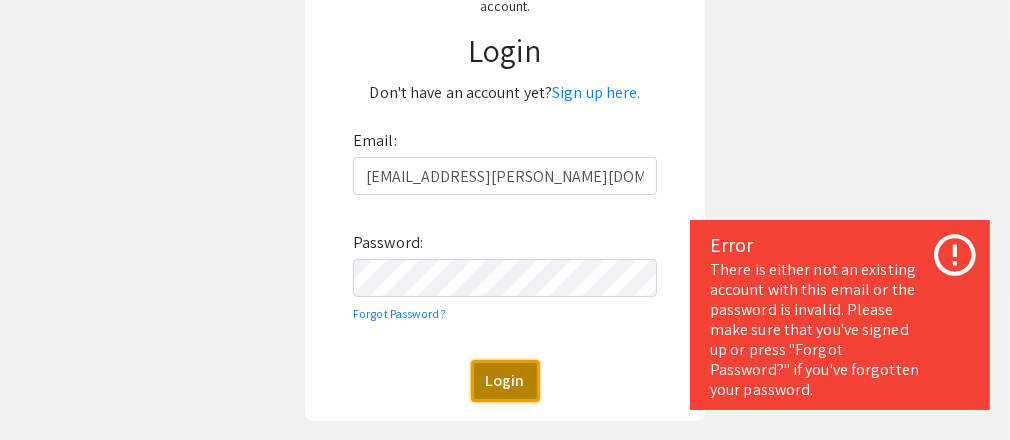 click on "Login" 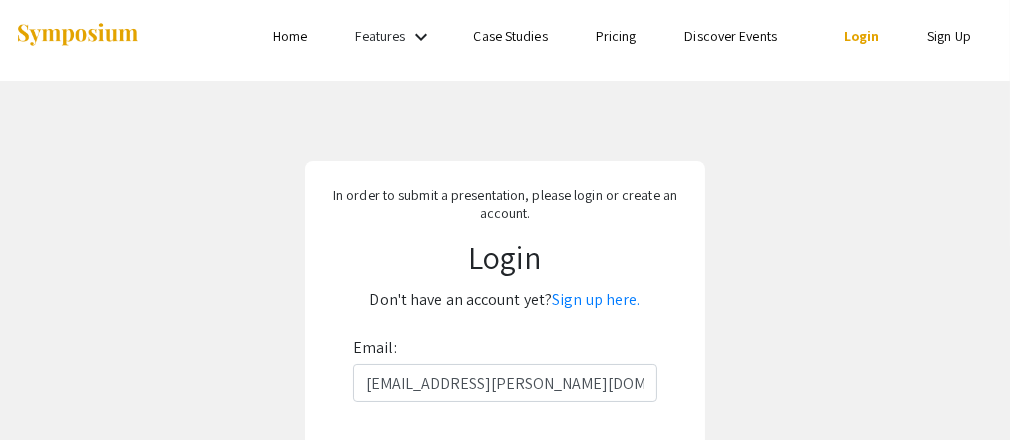 scroll, scrollTop: 0, scrollLeft: 0, axis: both 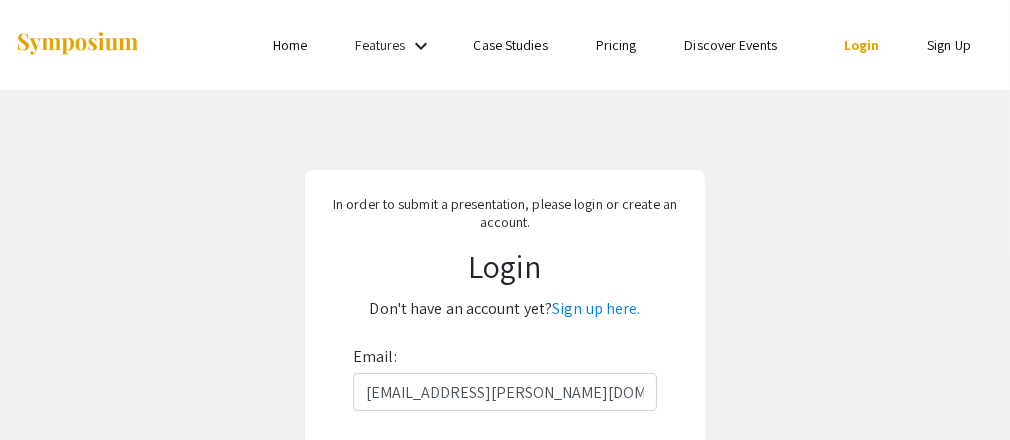 click on "Login" at bounding box center (862, 45) 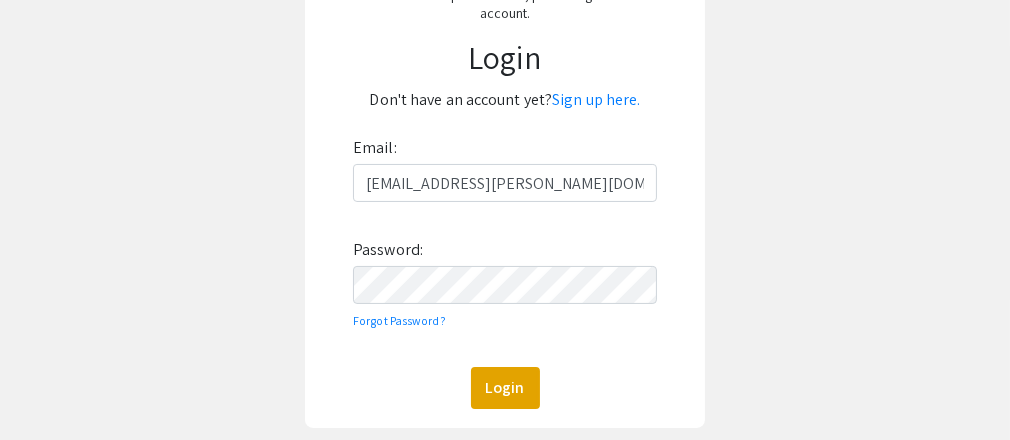 scroll, scrollTop: 215, scrollLeft: 0, axis: vertical 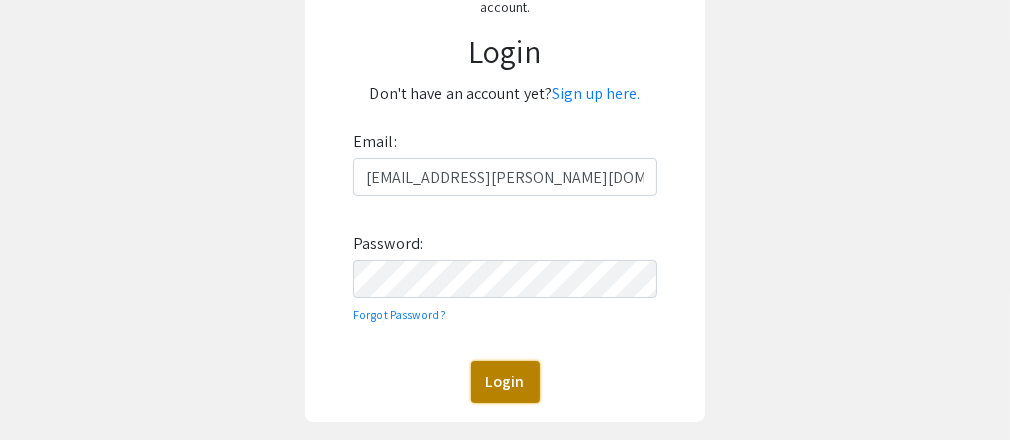 click on "Login" 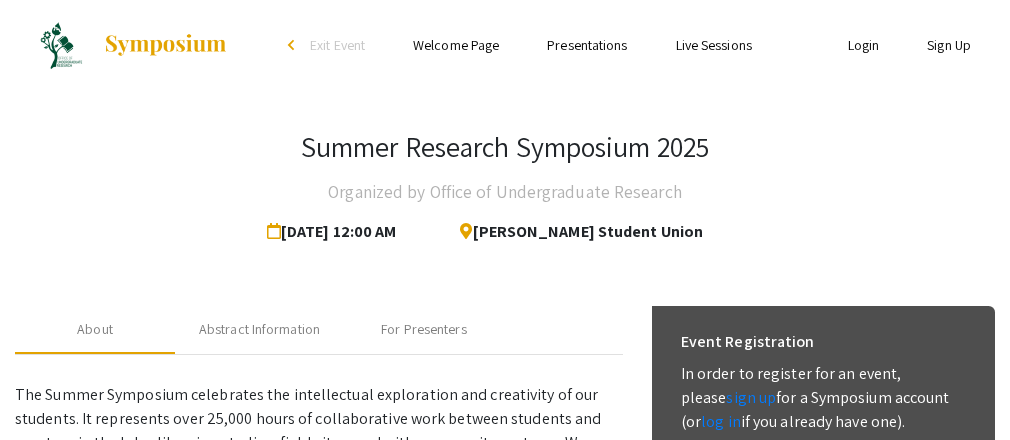 scroll, scrollTop: 0, scrollLeft: 0, axis: both 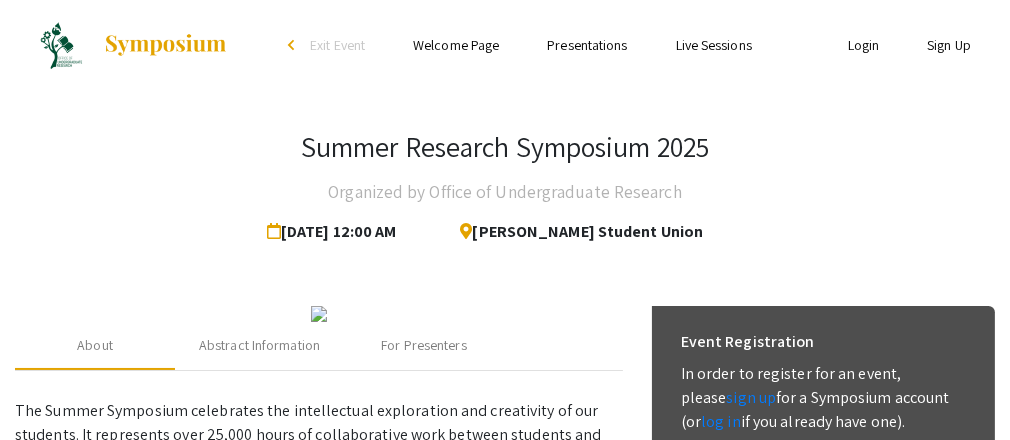 click on "Login" at bounding box center [864, 45] 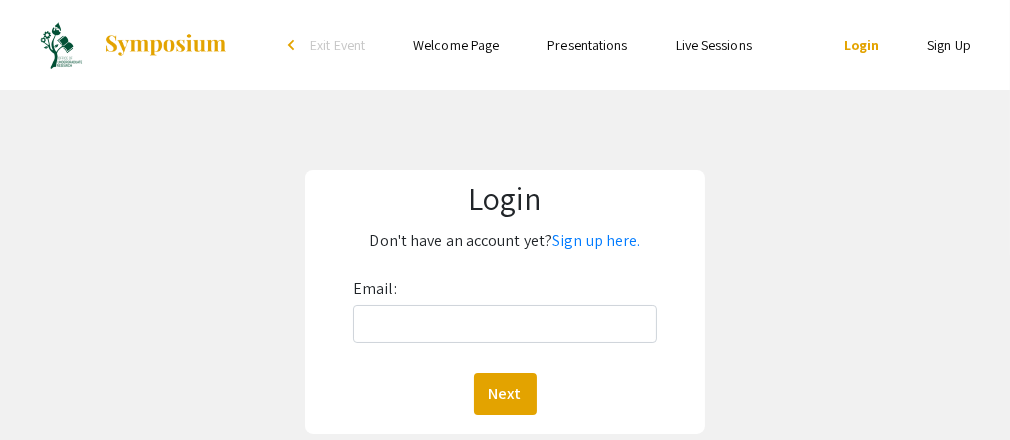 click on "Email:  Next" 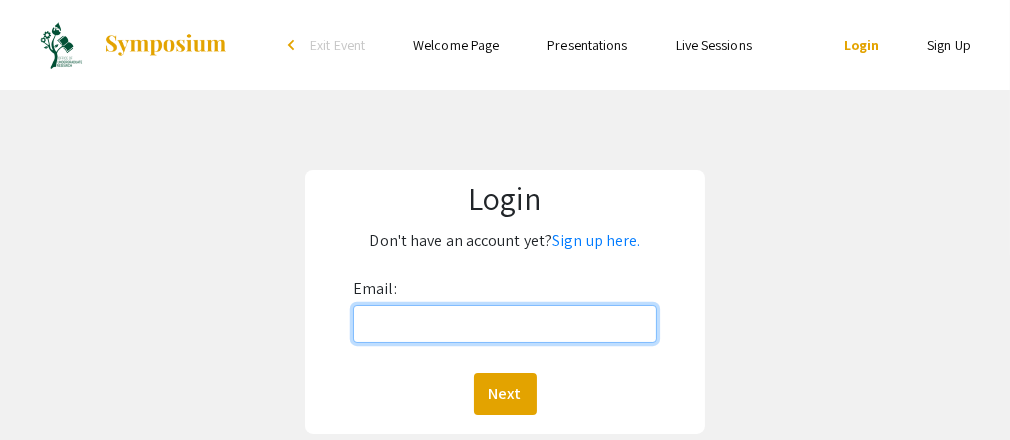 click on "Email:" at bounding box center (505, 324) 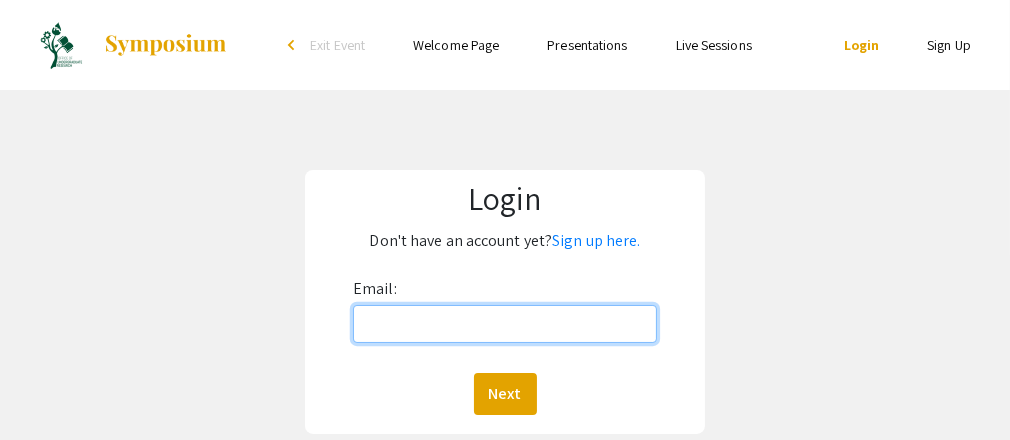 type on "[EMAIL_ADDRESS][PERSON_NAME][DOMAIN_NAME]" 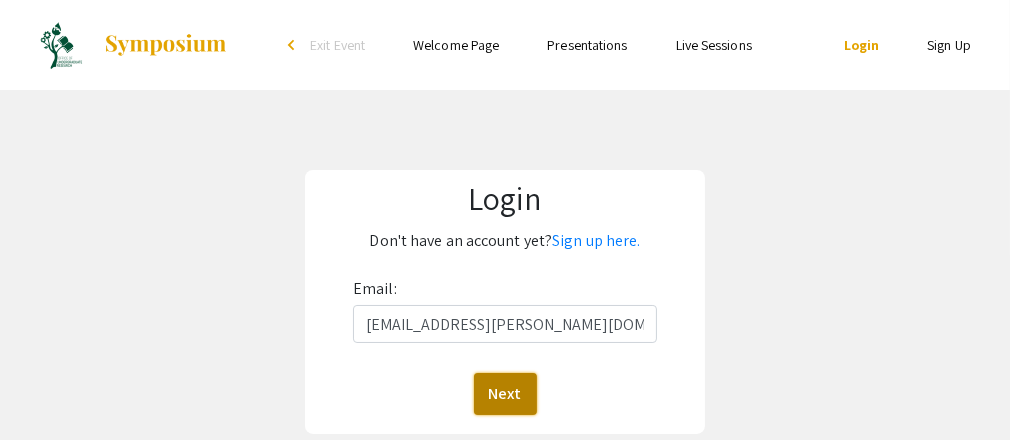 click on "Next" 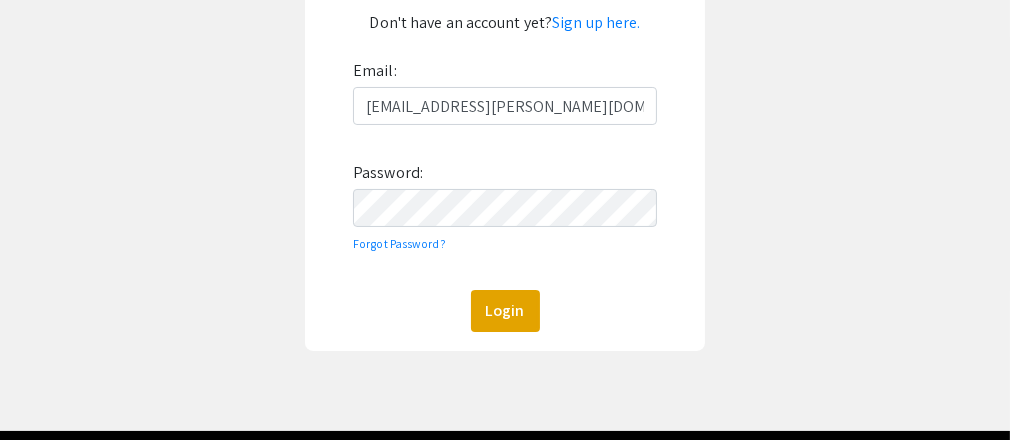 scroll, scrollTop: 219, scrollLeft: 0, axis: vertical 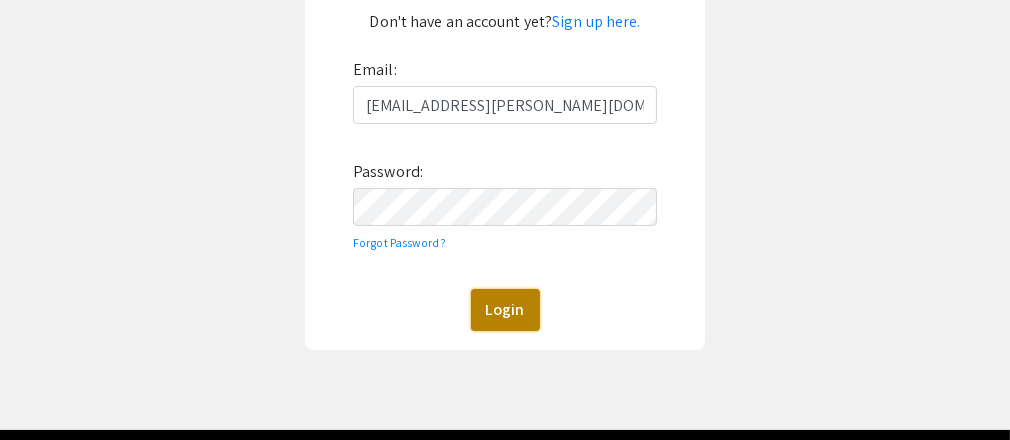 click on "Login" 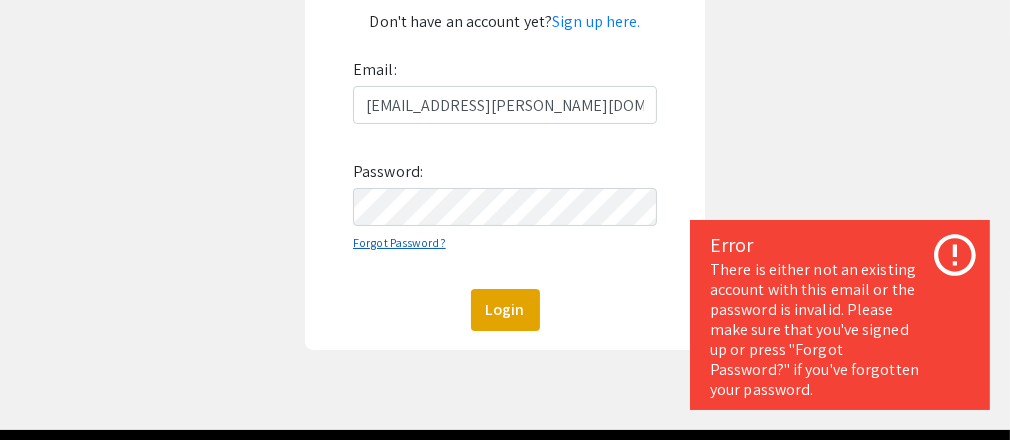 click on "Forgot Password?" 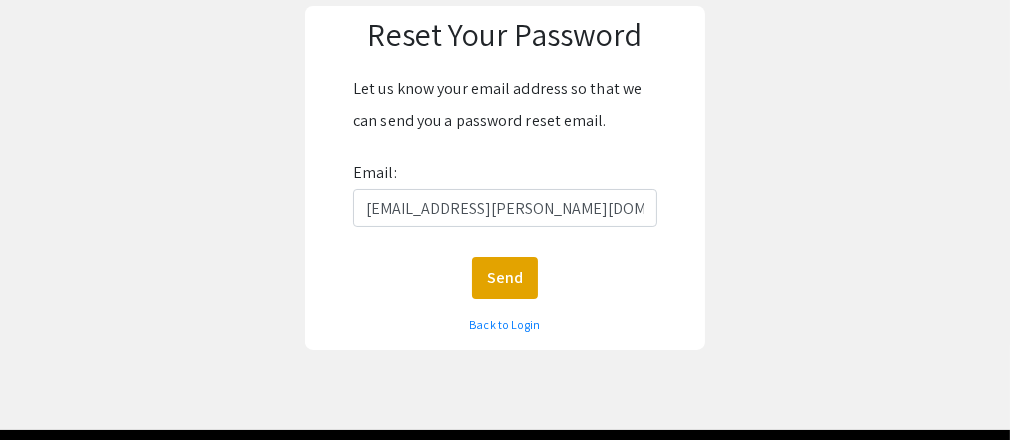 scroll, scrollTop: 169, scrollLeft: 0, axis: vertical 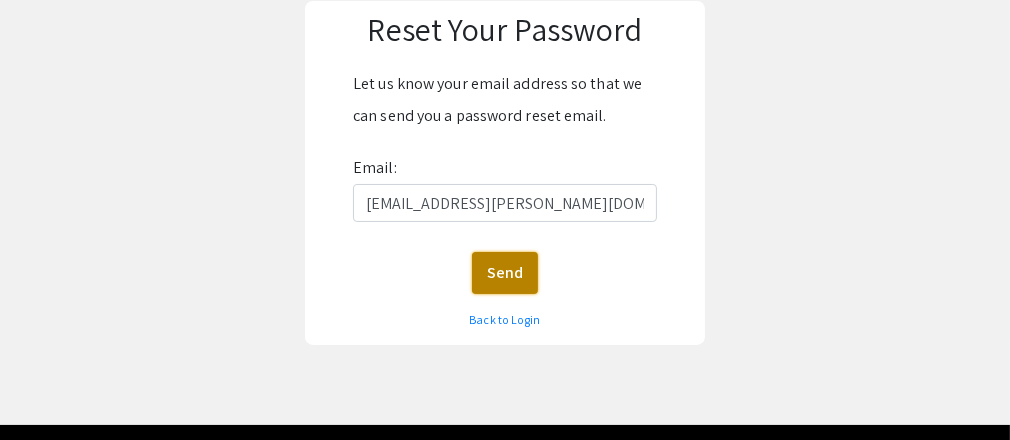 click on "Send" 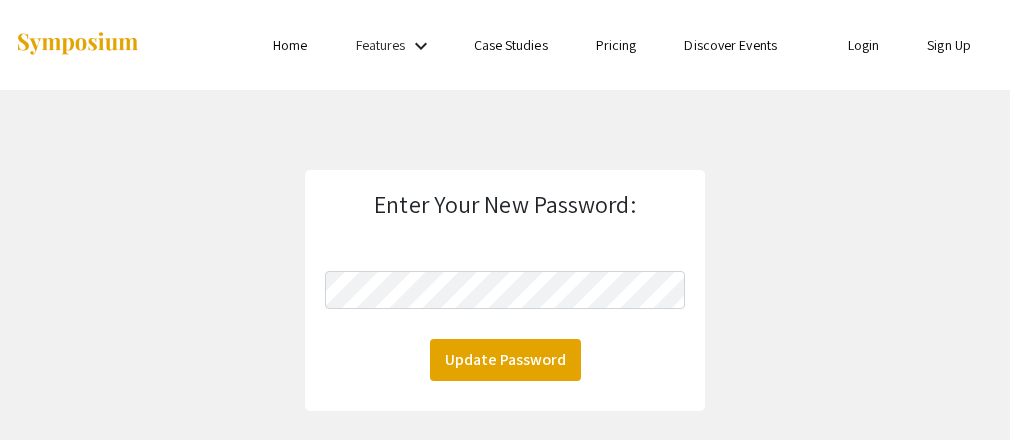 scroll, scrollTop: 0, scrollLeft: 0, axis: both 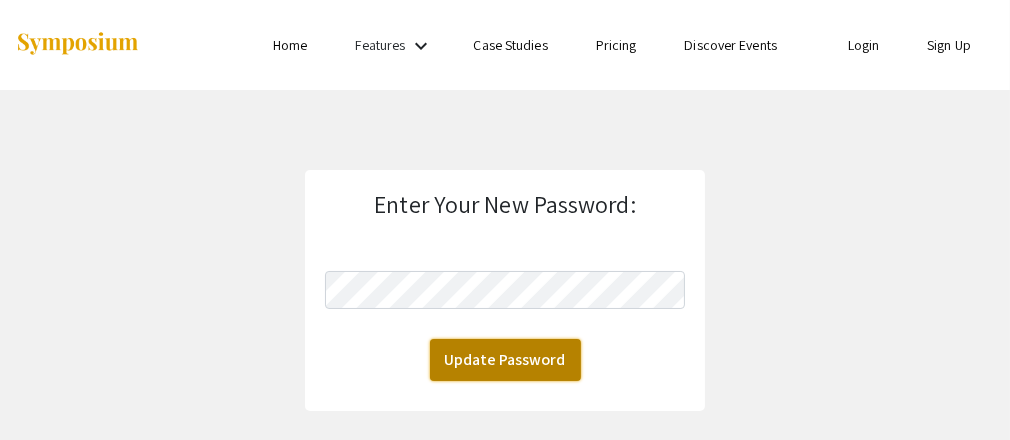 click on "Update Password" 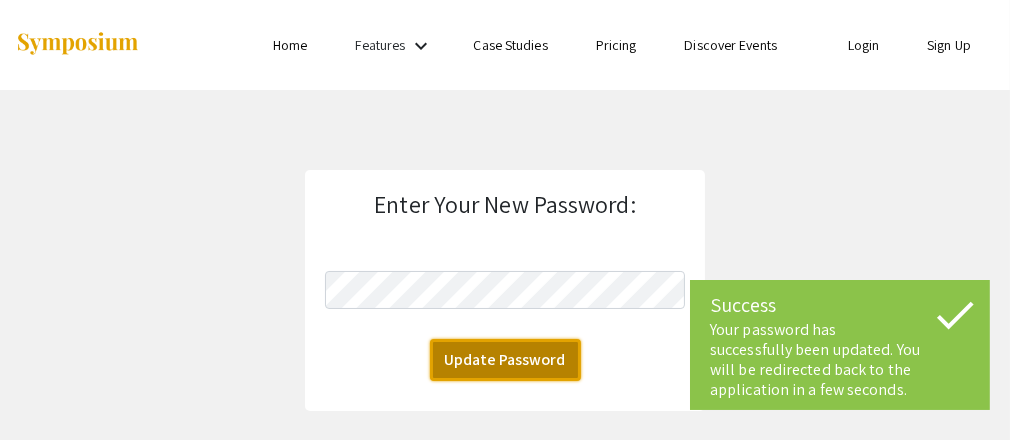 click on "Update Password" 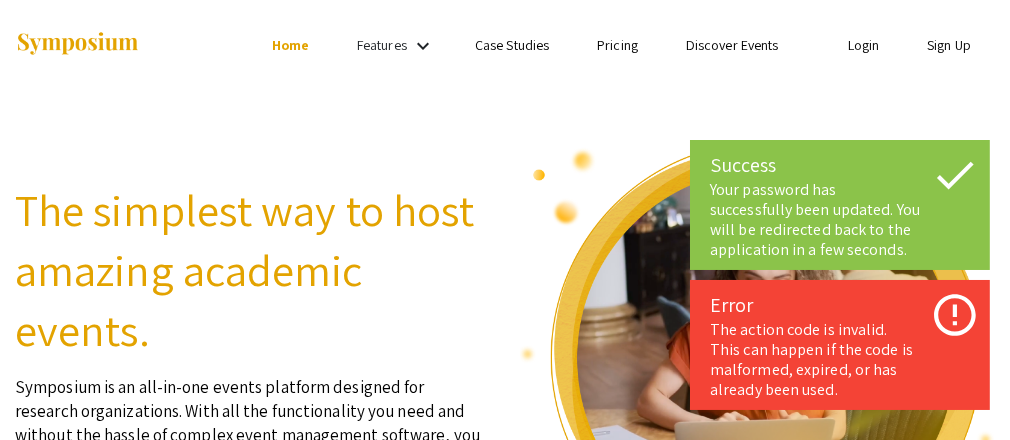 click on "The simplest way to host amazing academic events.  Symposium is an all-in-one events platform designed for research organizations. With all the functionality you need and without the hassle of complex event management software, you can focus on bringing your community together to do what matters: share, inspire, innovate.  Trusted by 150+ leading organizations Play Video  Schedule Demo" 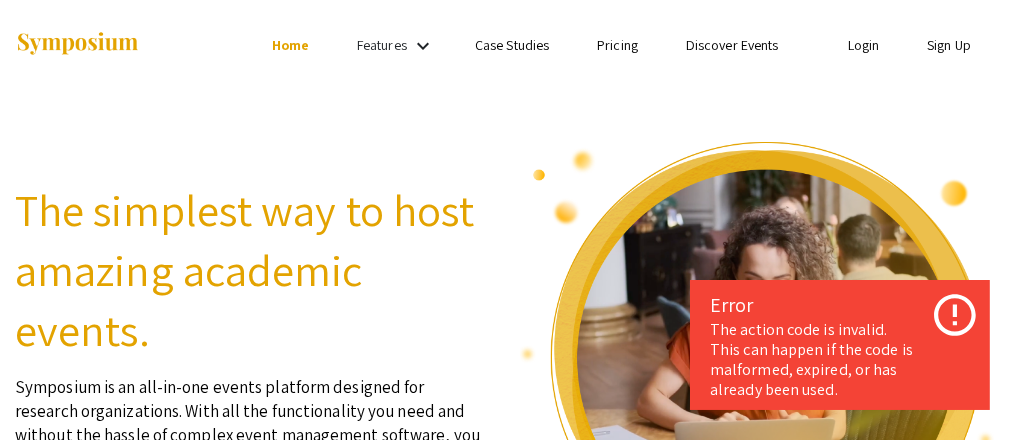 click on "Login" at bounding box center [864, 45] 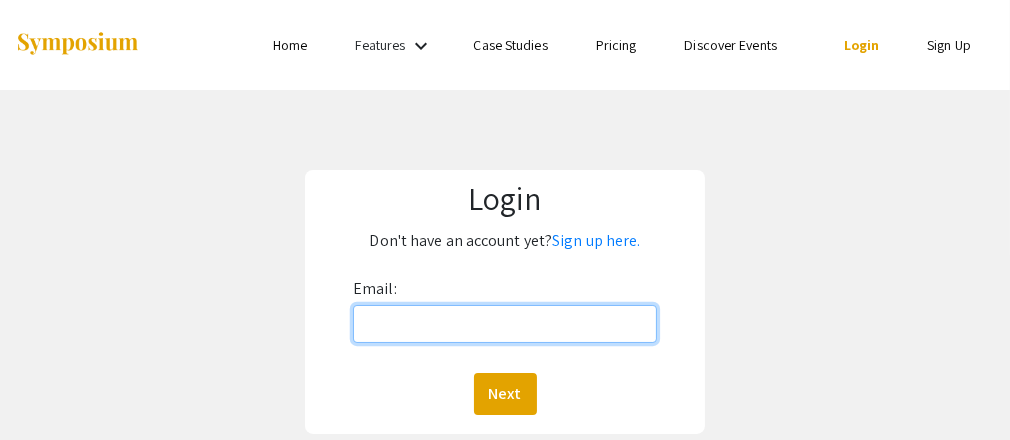 click on "Email:" at bounding box center [505, 324] 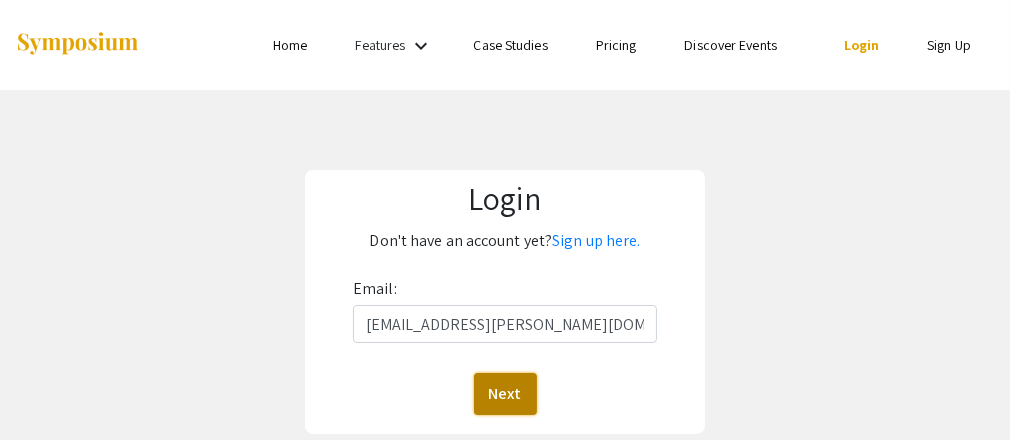 click on "Next" 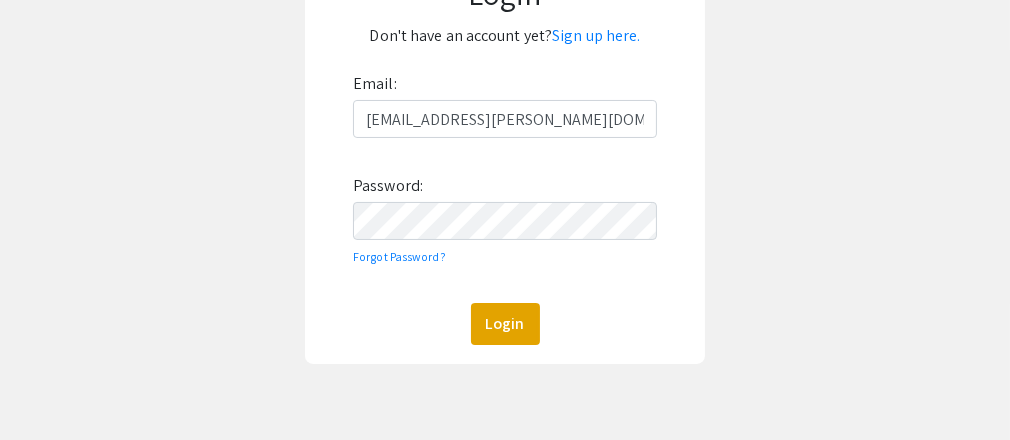 scroll, scrollTop: 206, scrollLeft: 0, axis: vertical 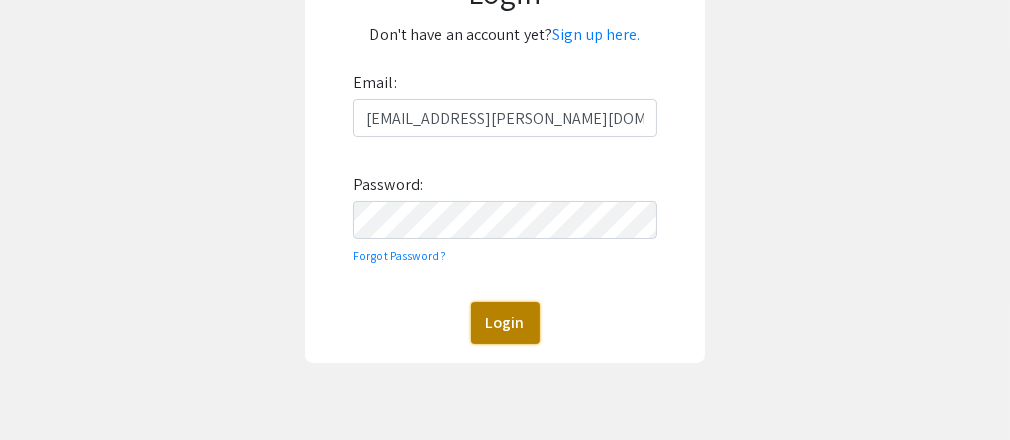 click on "Login" 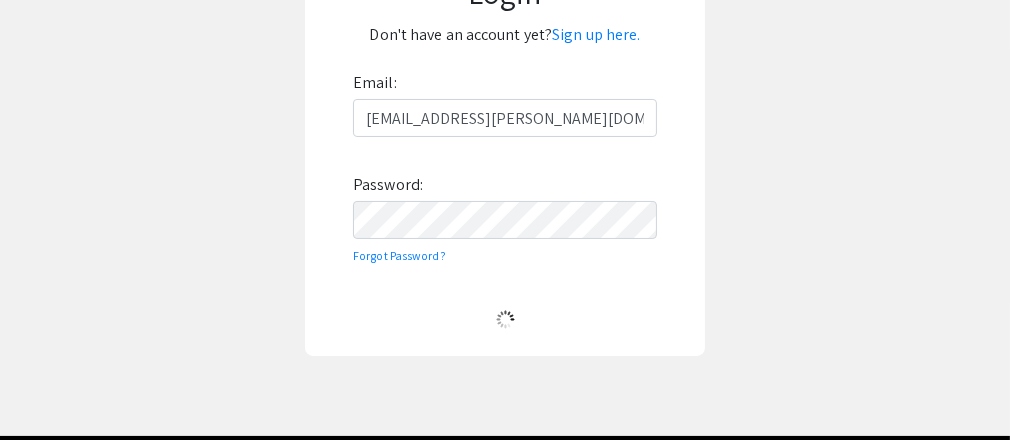 scroll, scrollTop: 0, scrollLeft: 0, axis: both 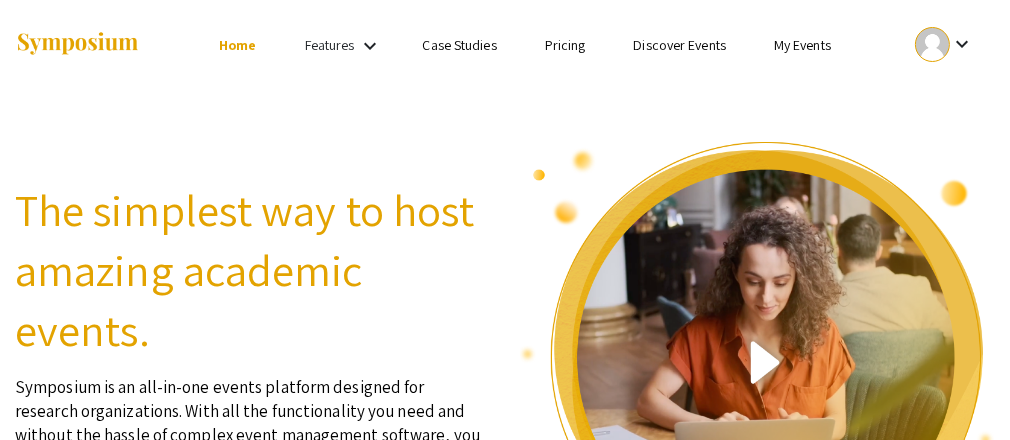 click on "My Events" at bounding box center (802, 45) 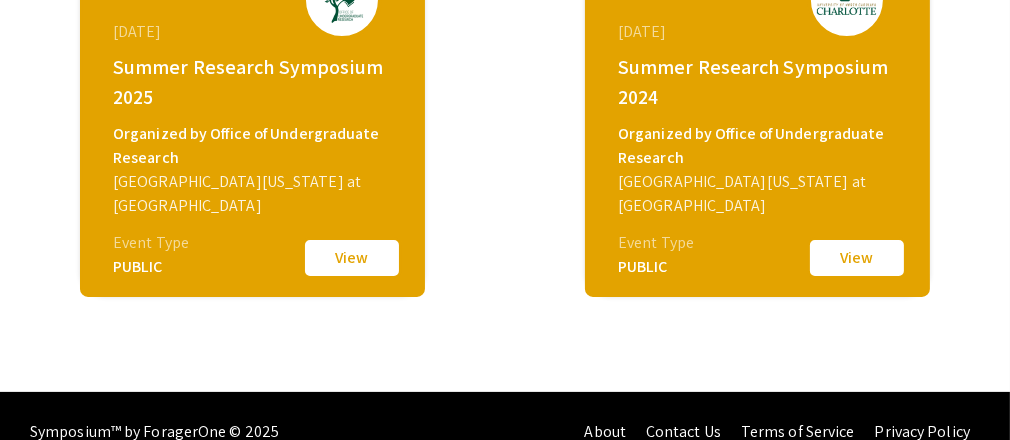 scroll, scrollTop: 377, scrollLeft: 0, axis: vertical 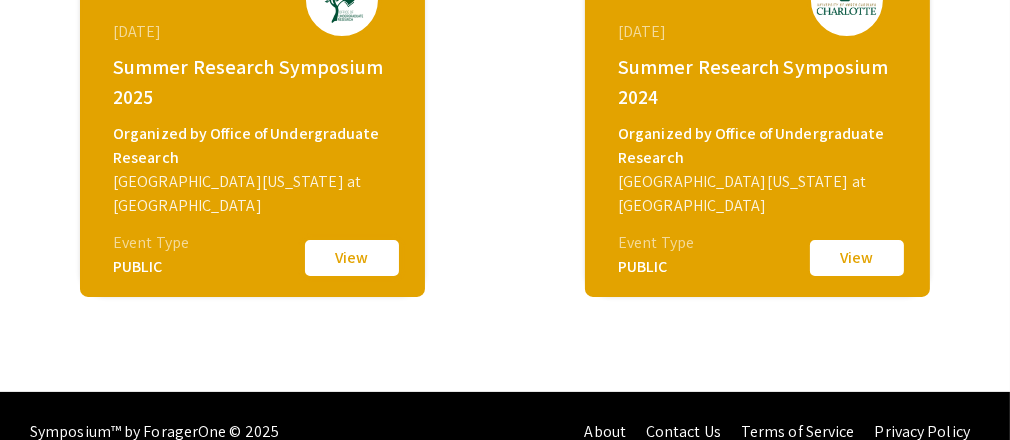 click on "View" 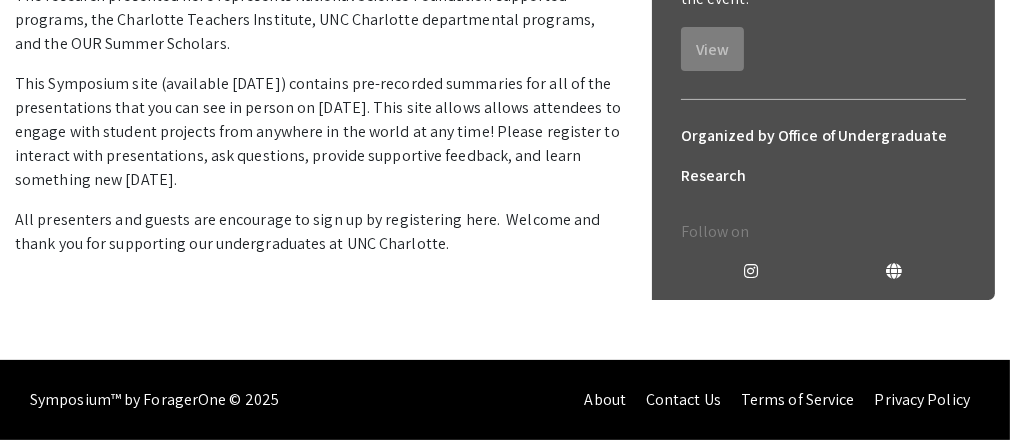 scroll, scrollTop: 605, scrollLeft: 0, axis: vertical 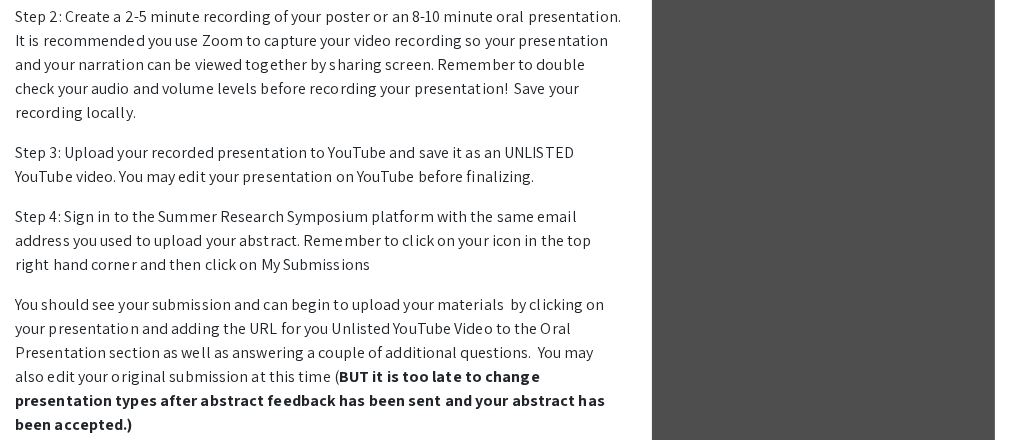 click on "Directions for Uploading your  Oral Presentation materials into Symposium" at bounding box center (273, -160) 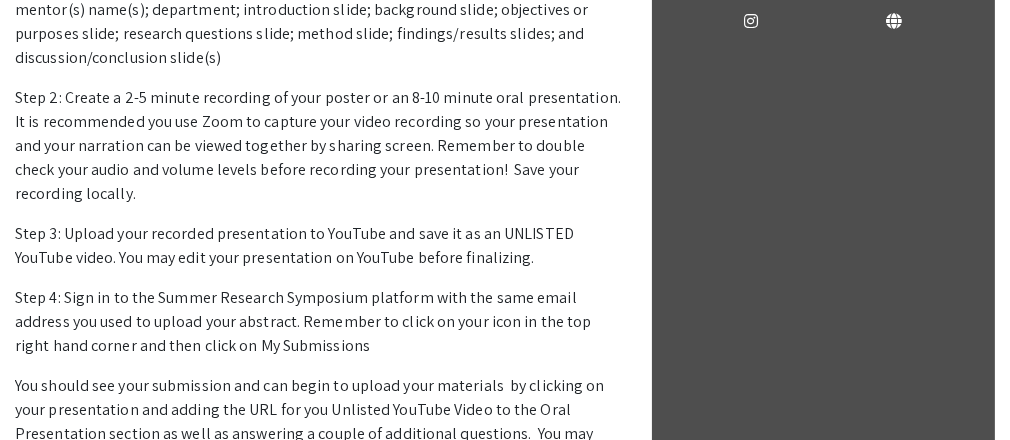 scroll, scrollTop: 801, scrollLeft: 0, axis: vertical 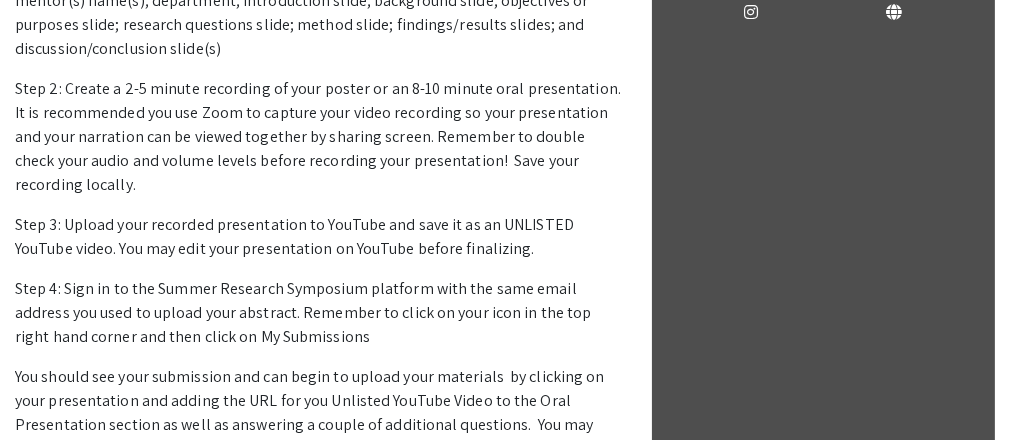 click on "submission link" at bounding box center (552, -256) 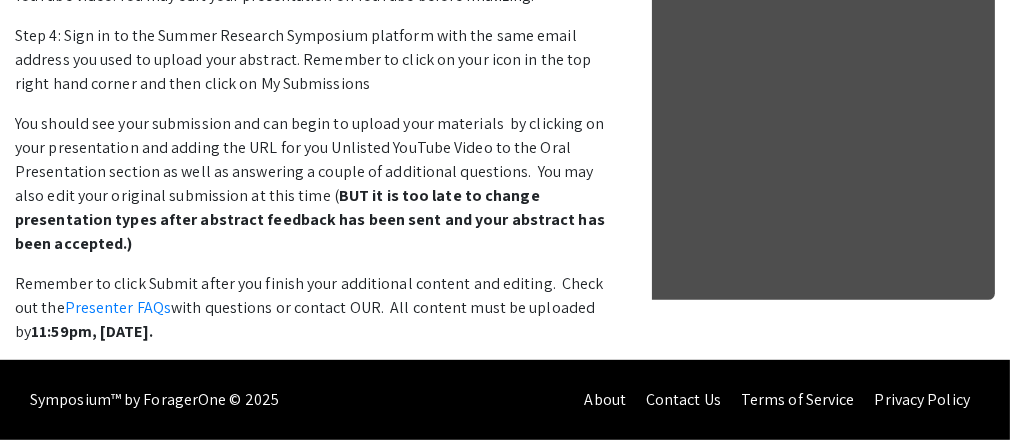 scroll, scrollTop: 1153, scrollLeft: 0, axis: vertical 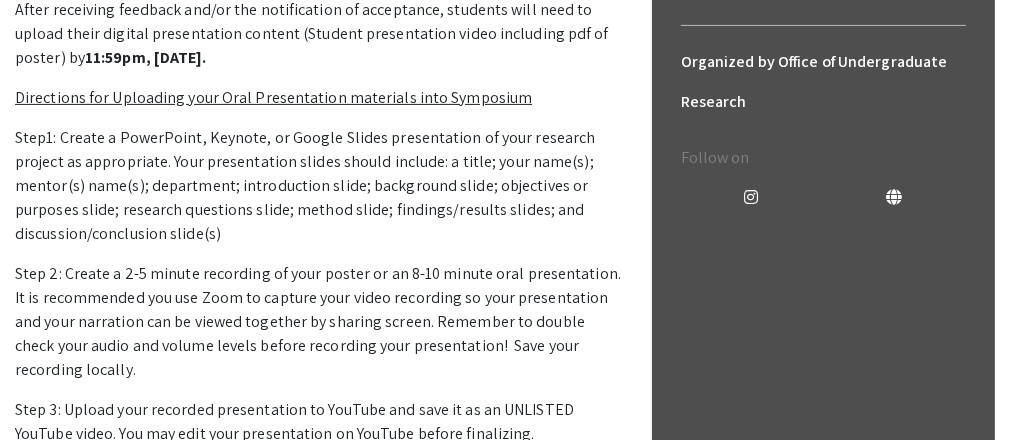 click on "Abstract Information" at bounding box center (259, -279) 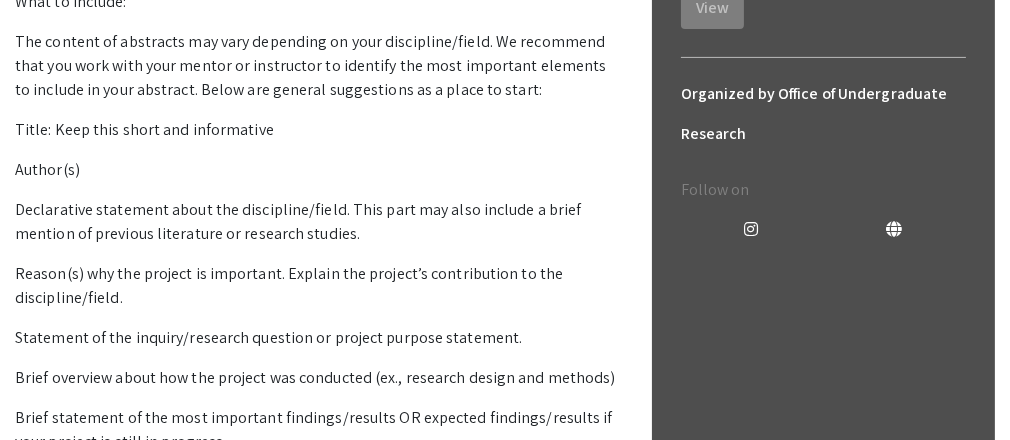 scroll, scrollTop: 473, scrollLeft: 0, axis: vertical 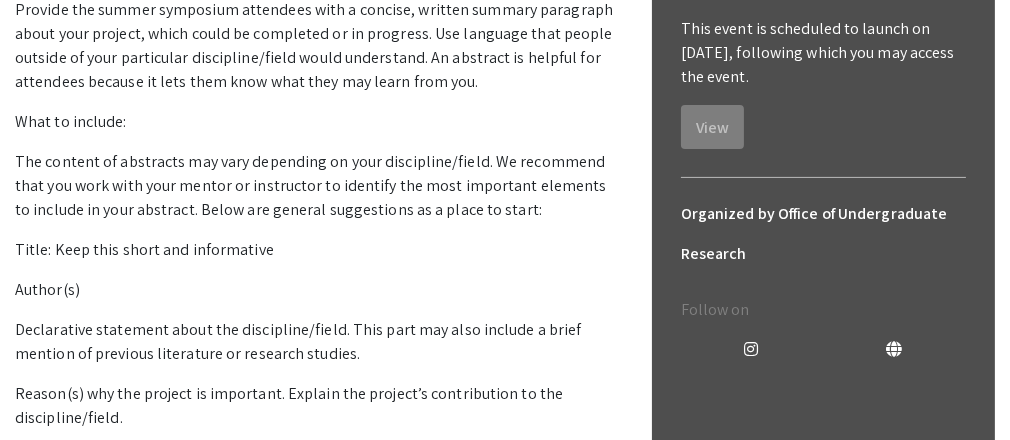 click on "For Presenters" at bounding box center (423, -128) 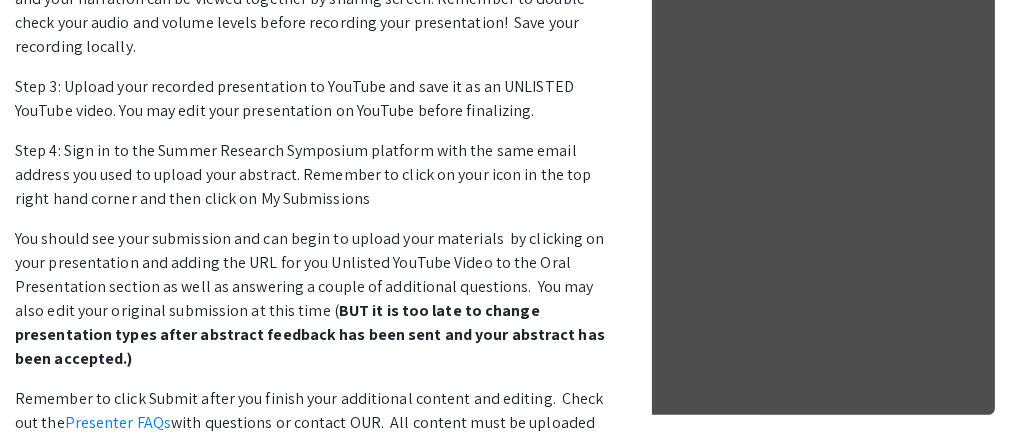 scroll, scrollTop: 949, scrollLeft: 0, axis: vertical 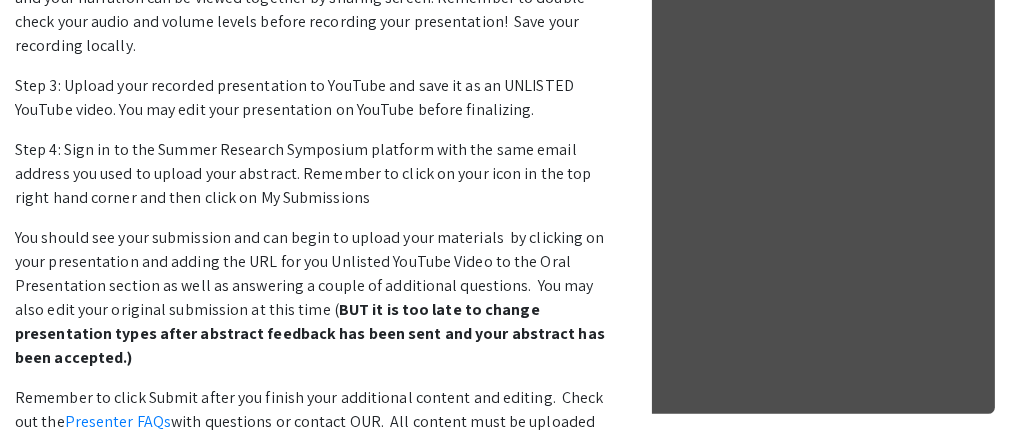 click on "Directions for Uploading your  Oral Presentation materials into Symposium" at bounding box center [273, -227] 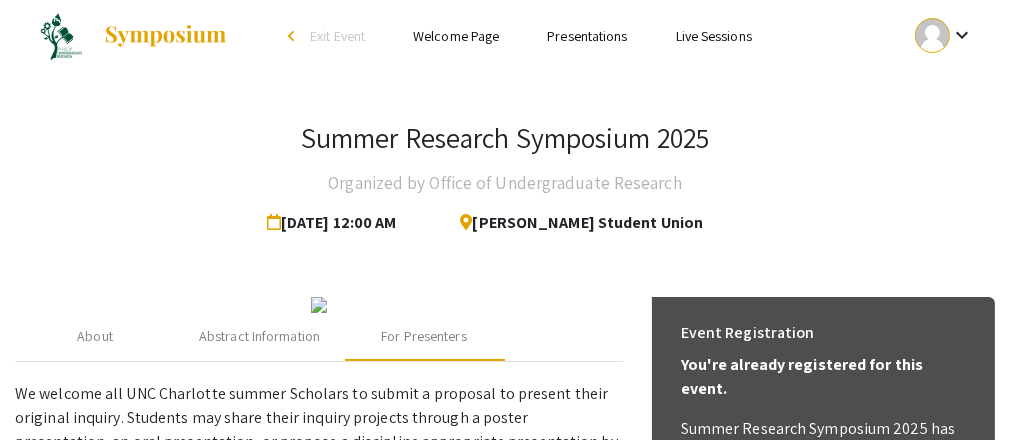 scroll, scrollTop: 0, scrollLeft: 0, axis: both 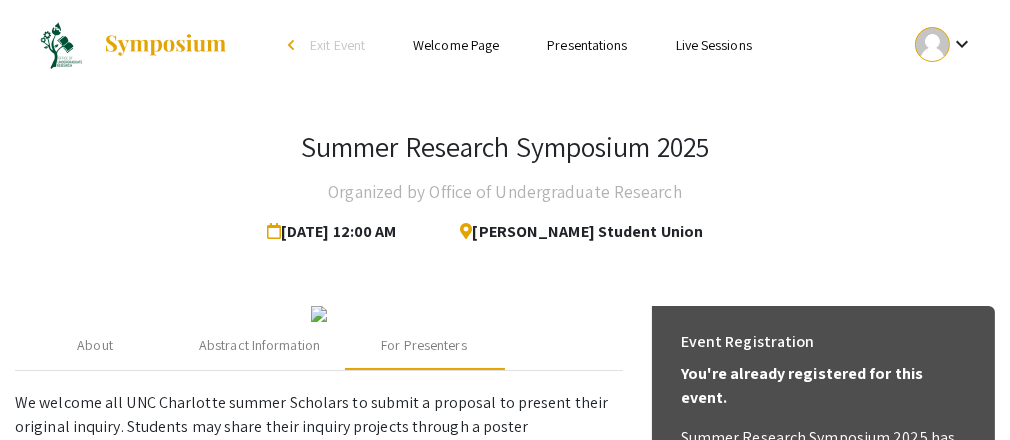 click at bounding box center [932, 44] 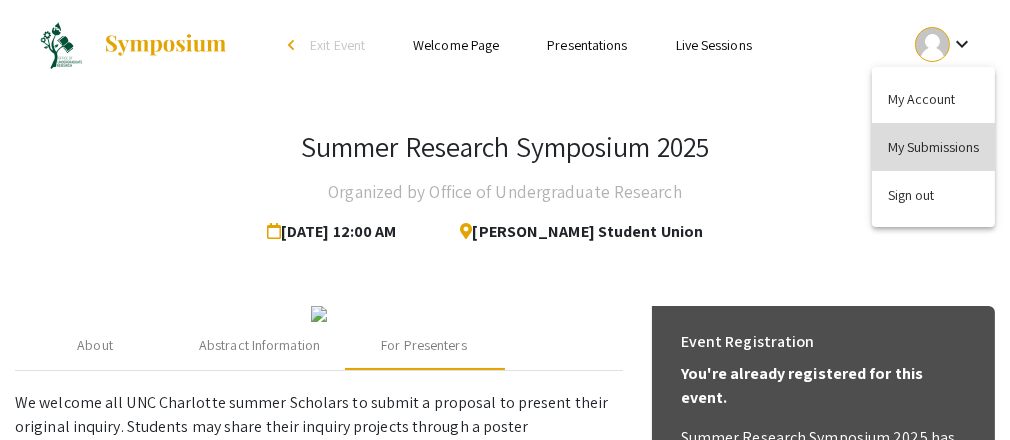 click on "My Submissions" at bounding box center [933, 147] 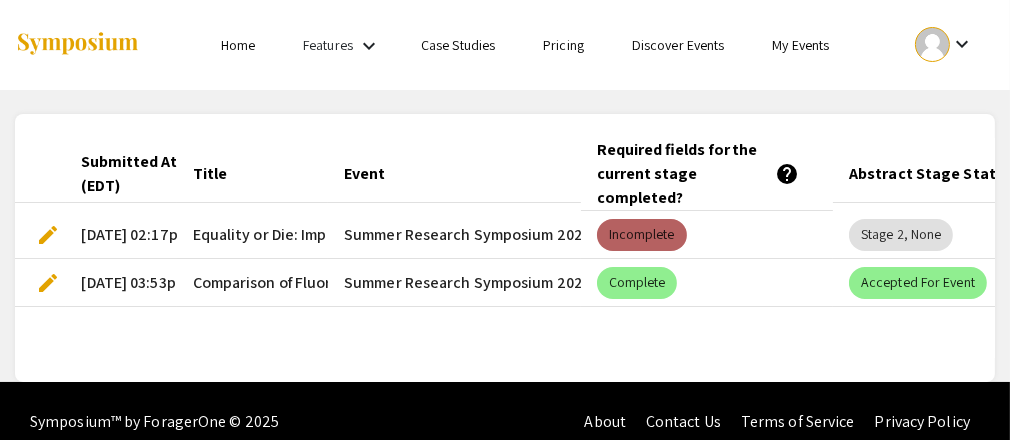click on "Incomplete" at bounding box center (642, 235) 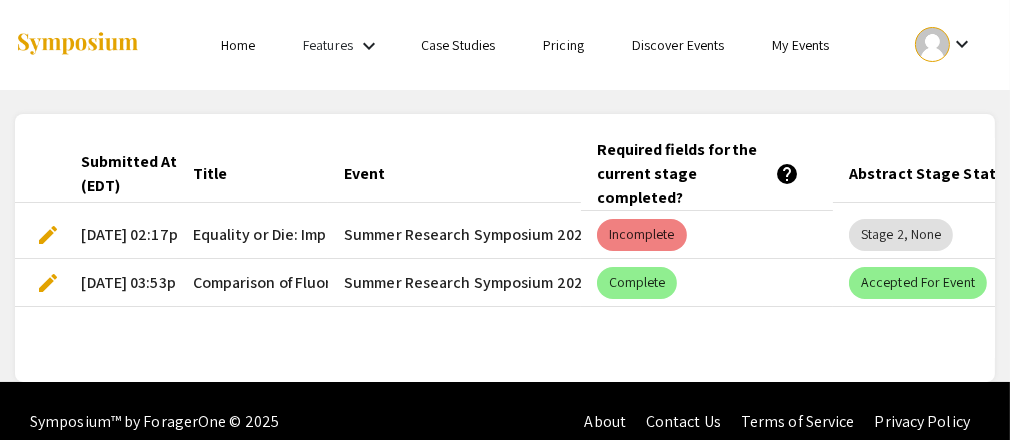 click on "Summer Research Symposium 2025" at bounding box center [454, 235] 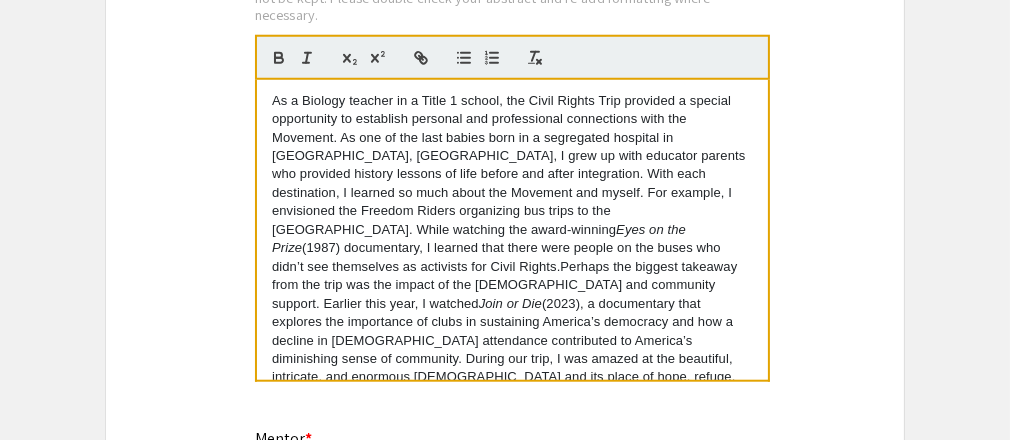 scroll, scrollTop: 1905, scrollLeft: 0, axis: vertical 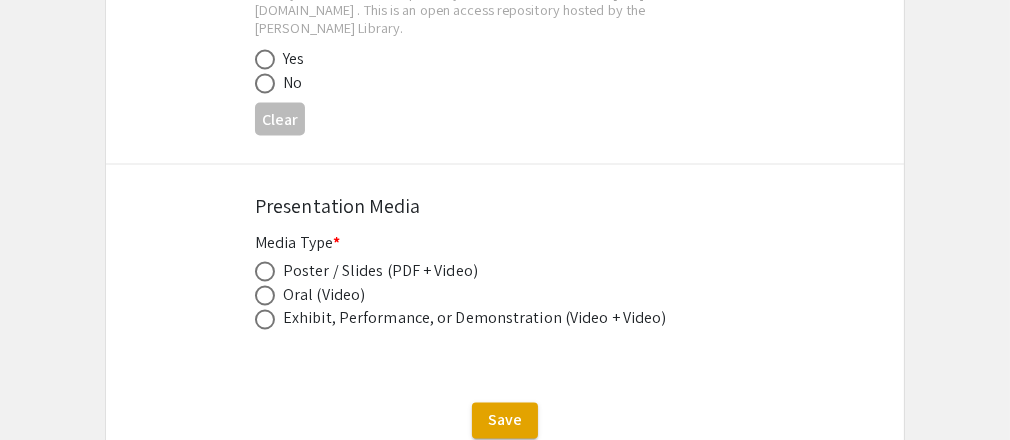 click at bounding box center (265, 272) 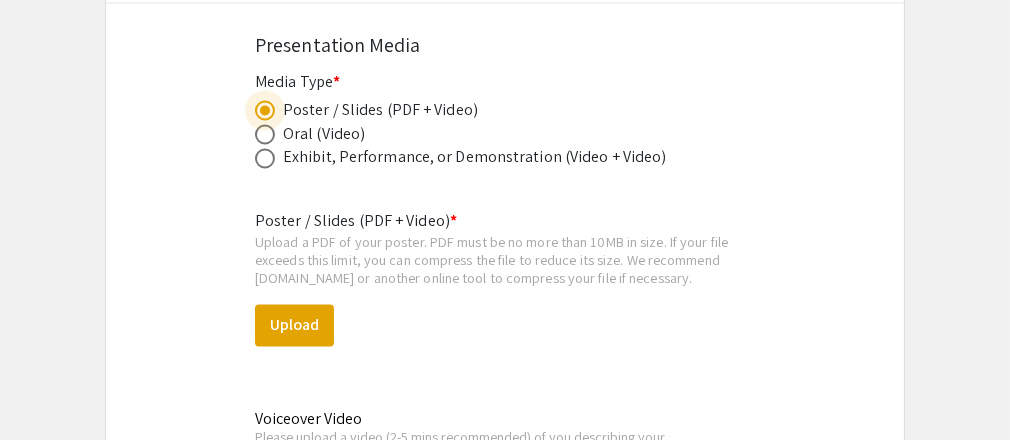 scroll, scrollTop: 3629, scrollLeft: 0, axis: vertical 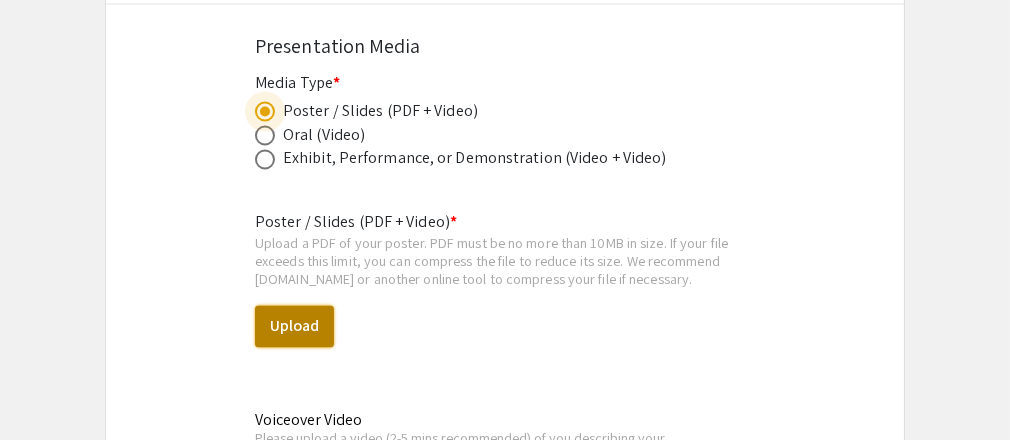 click on "Upload" at bounding box center (294, 327) 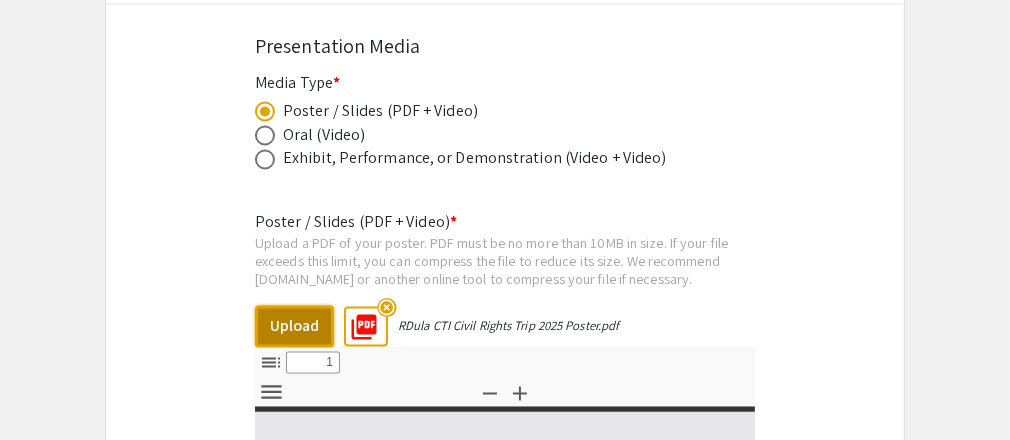 select on "custom" 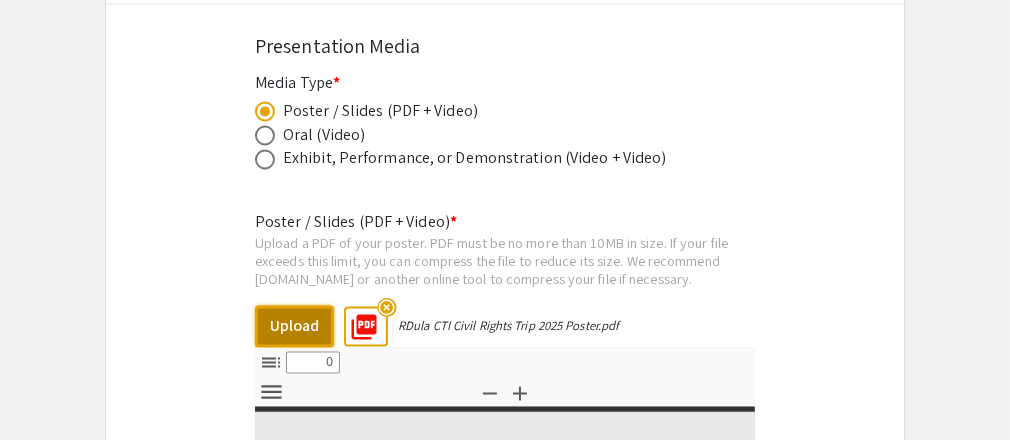 select on "custom" 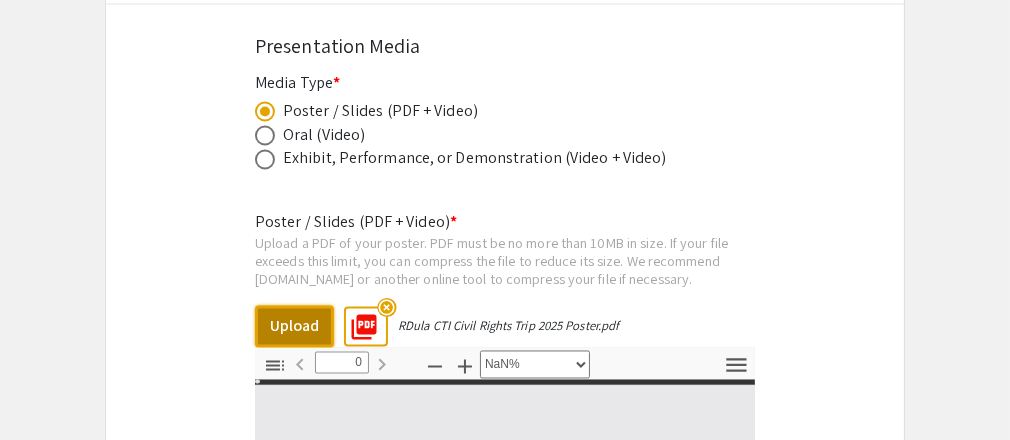 type on "1" 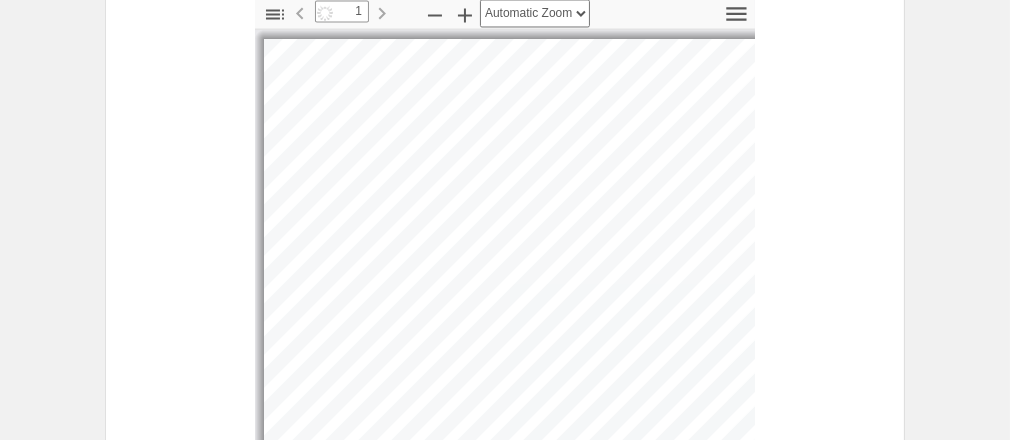 scroll, scrollTop: 3982, scrollLeft: 0, axis: vertical 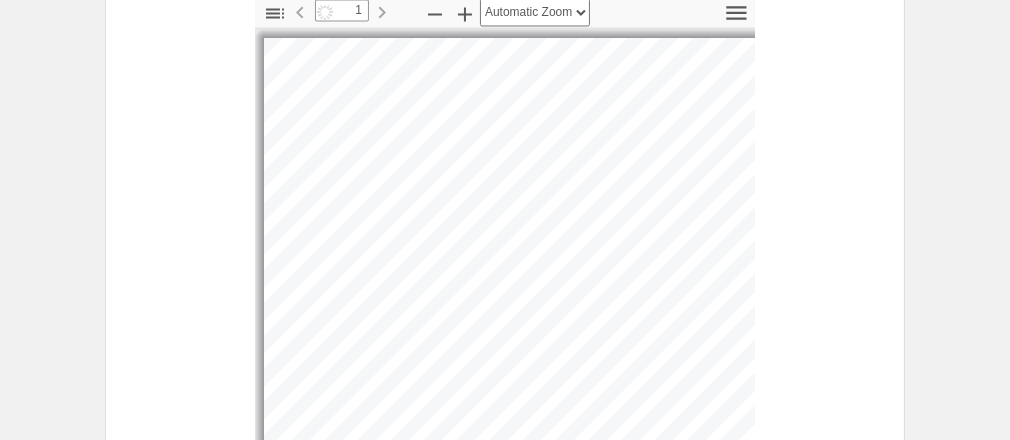select on "auto" 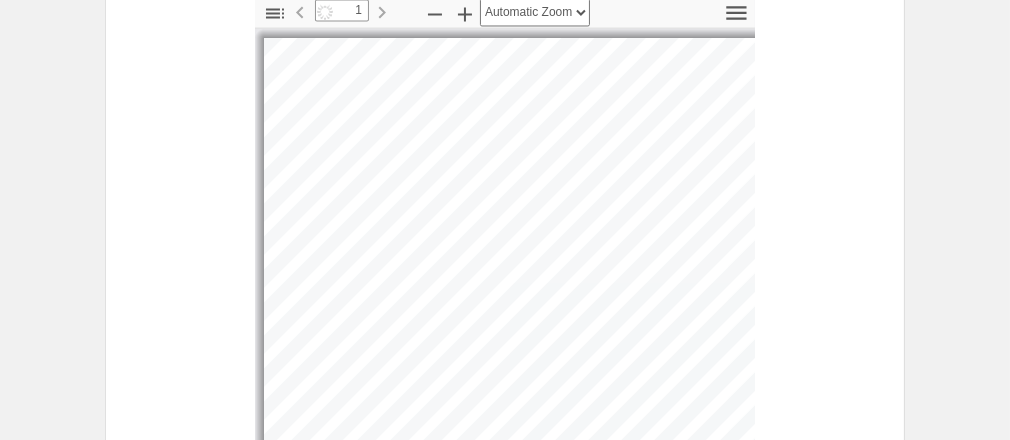 scroll, scrollTop: 0, scrollLeft: 0, axis: both 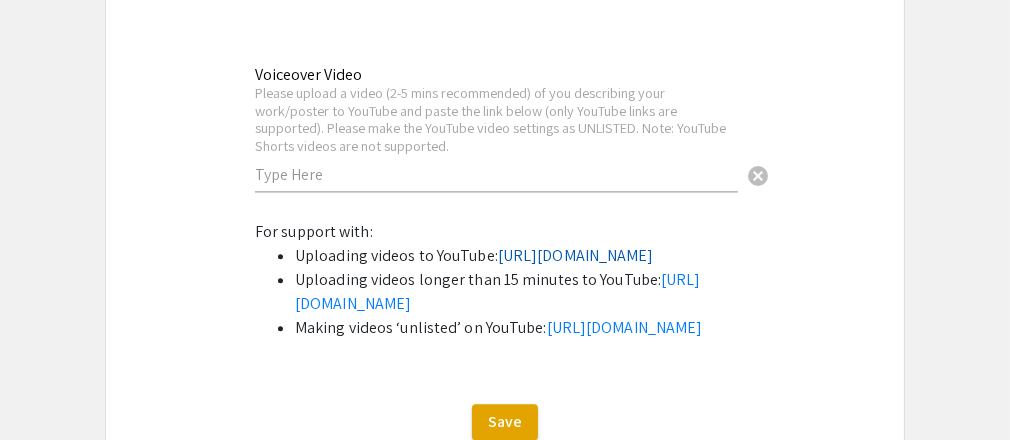 click on "[URL][DOMAIN_NAME]" 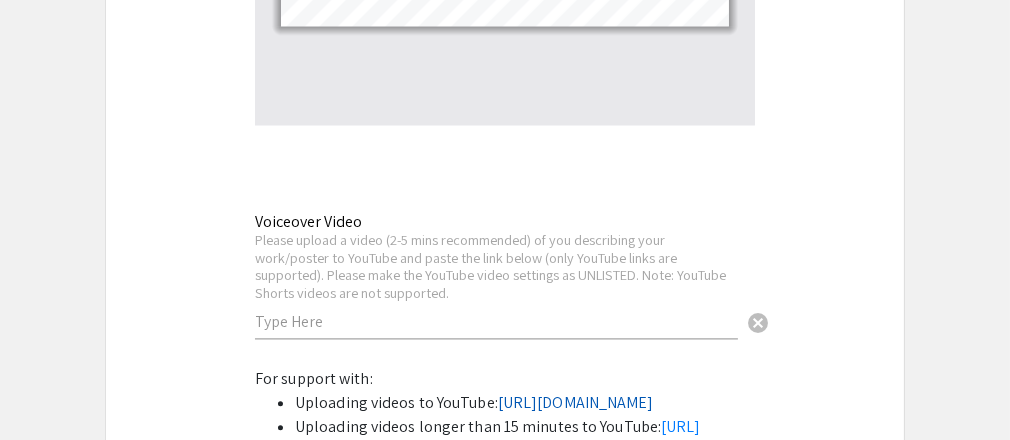 scroll, scrollTop: 4351, scrollLeft: 0, axis: vertical 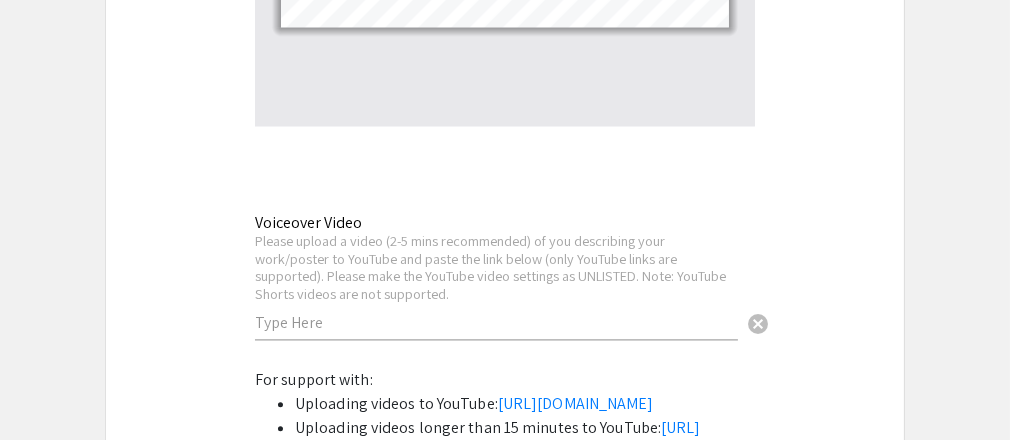 click on "Symposium Presentation Submission Summer Research Symposium 2025  Please fill out the following form with your research presentation information. Please only submit one form per presentation, and please note that this submission is editable up until July 21.   Student Presenter(s) Information  First Name * Regina cancel This field is required. Last Name * Dula cancel This field is required. Email * Please use your UNC Charlotte email address rdula1@uncc.edu cancel This field is required. Level/Classification *   First Year (Freshman)   Second Year (Sophomore)   Third Year (Junior)   Fourth+ Year (Senior)   Charlotte Teachers Institute   REU participant (non-Charlotte student)  Clear   Additional Student Presenter(s)  Add up to 4 additional presenters for this event.  Add Presenter 2  Presentation Information Title *                                 Equality or Die: Impact of the Church and the Civil Rights Movement This field is required. Abstract or Description *" 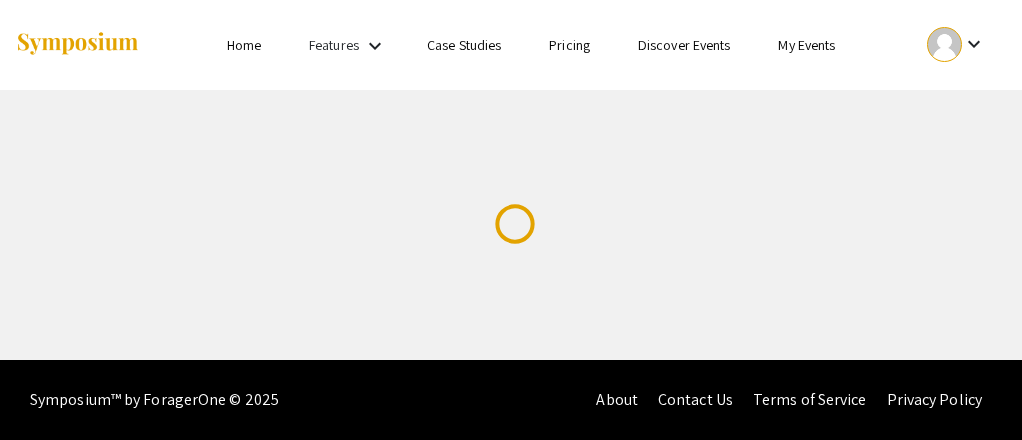 scroll, scrollTop: 0, scrollLeft: 0, axis: both 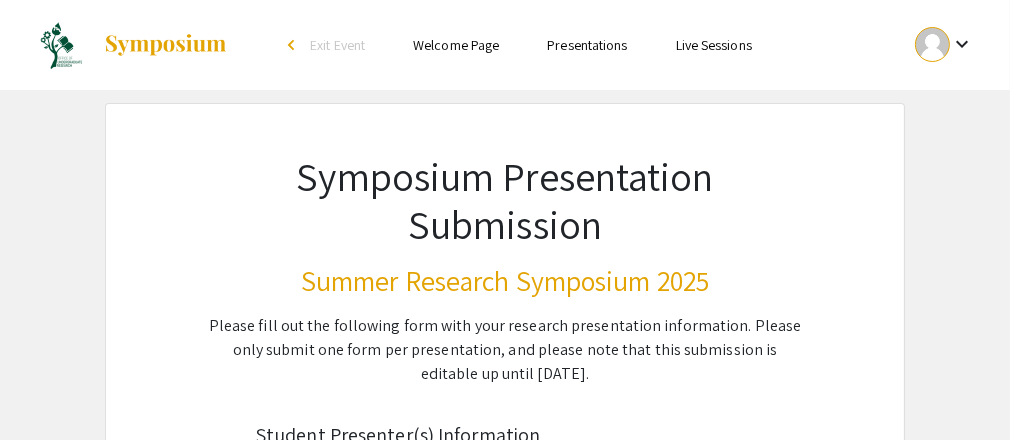click at bounding box center (932, 44) 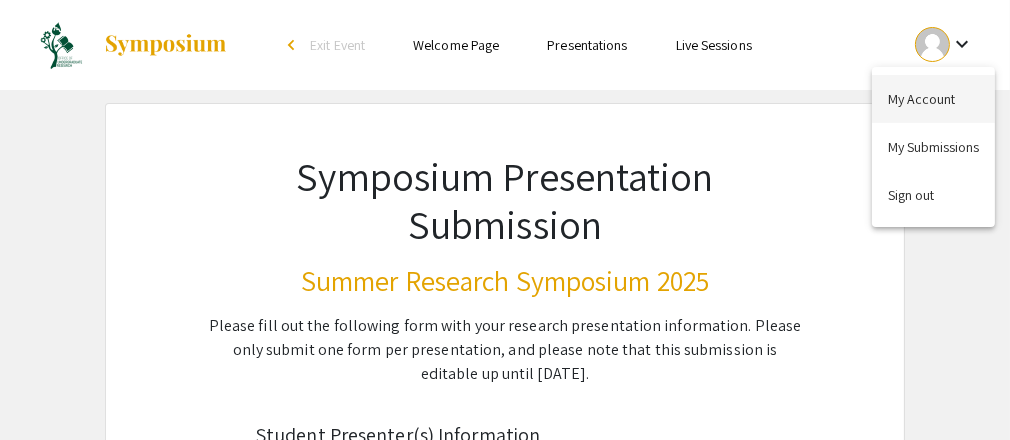 click on "My Account" at bounding box center (933, 99) 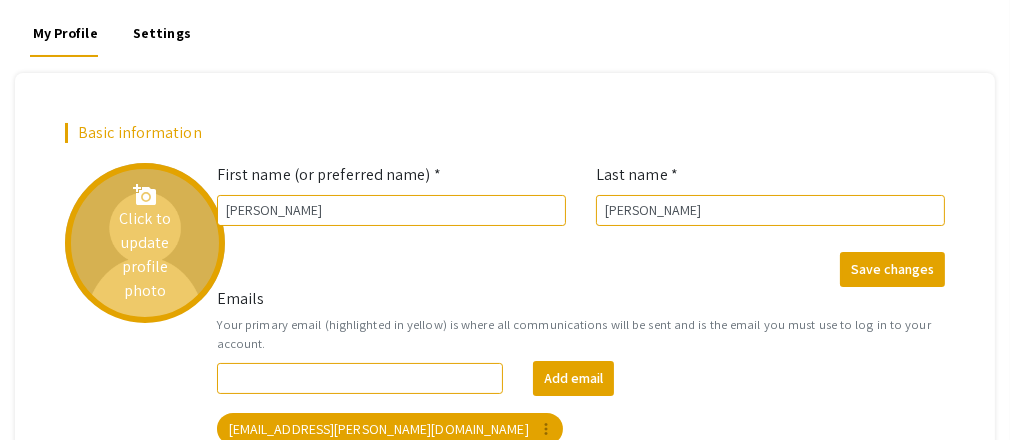 scroll, scrollTop: 165, scrollLeft: 0, axis: vertical 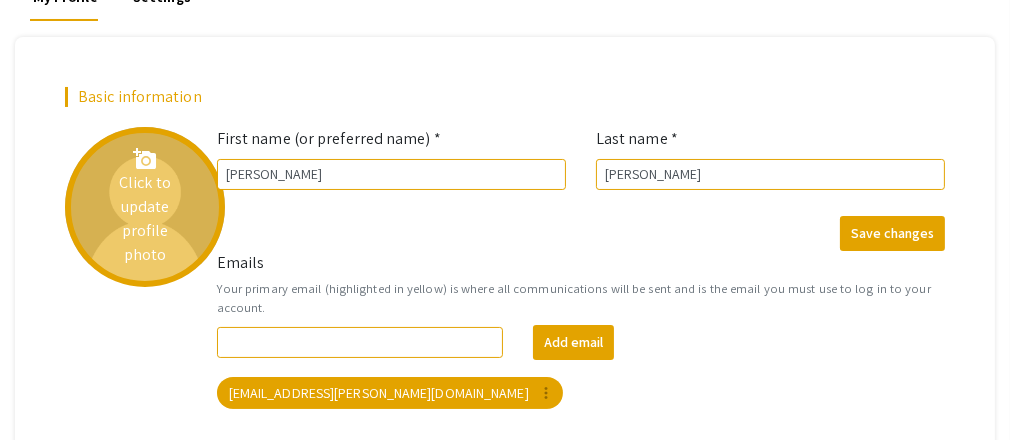 click on "add_a_photo  Click to update profile photo" 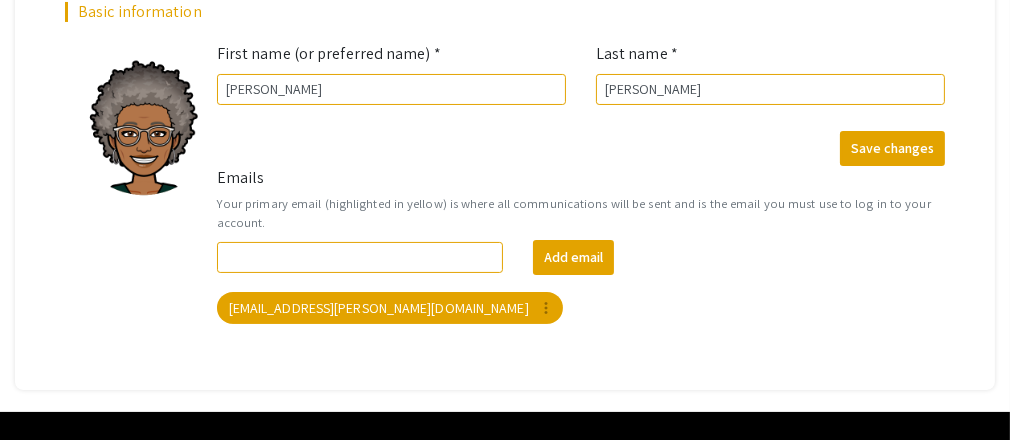 scroll, scrollTop: 251, scrollLeft: 0, axis: vertical 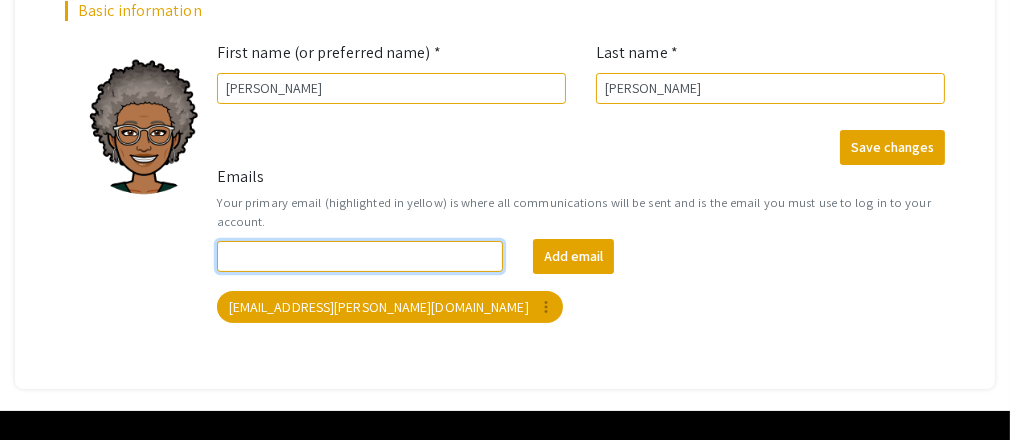 click on "Emails" at bounding box center (360, 256) 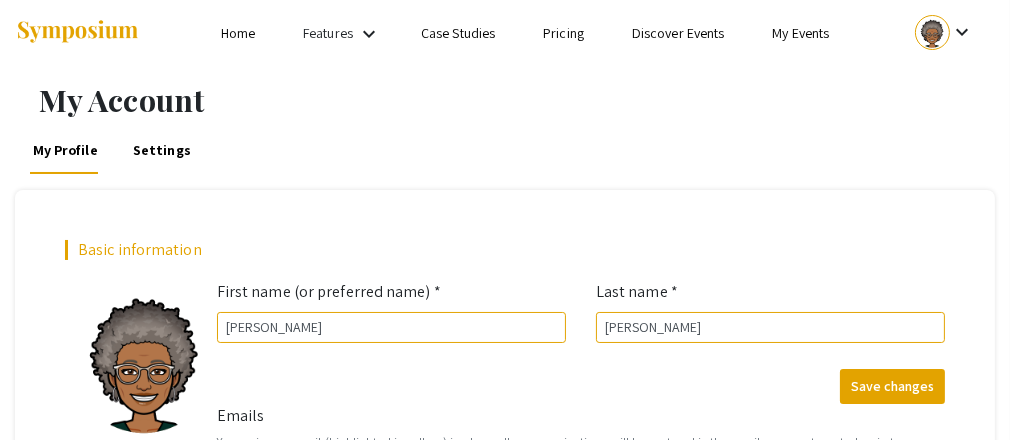 scroll, scrollTop: 11, scrollLeft: 0, axis: vertical 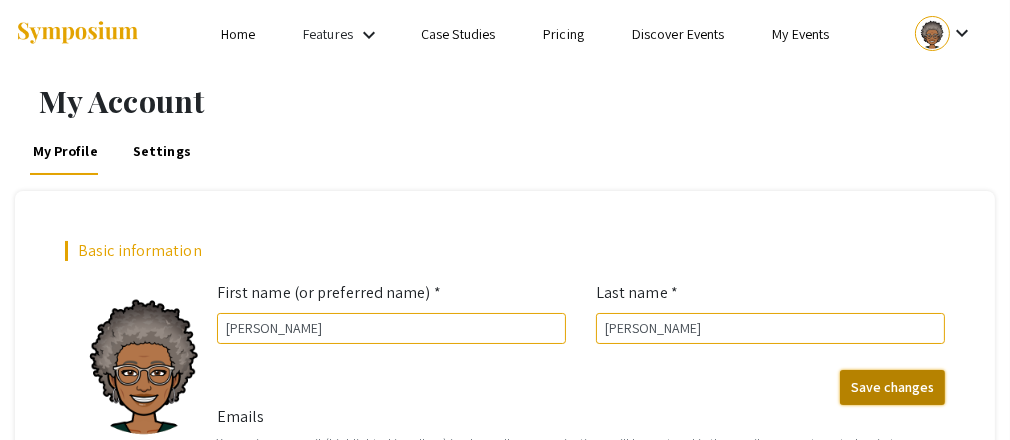 click on "Save changes" 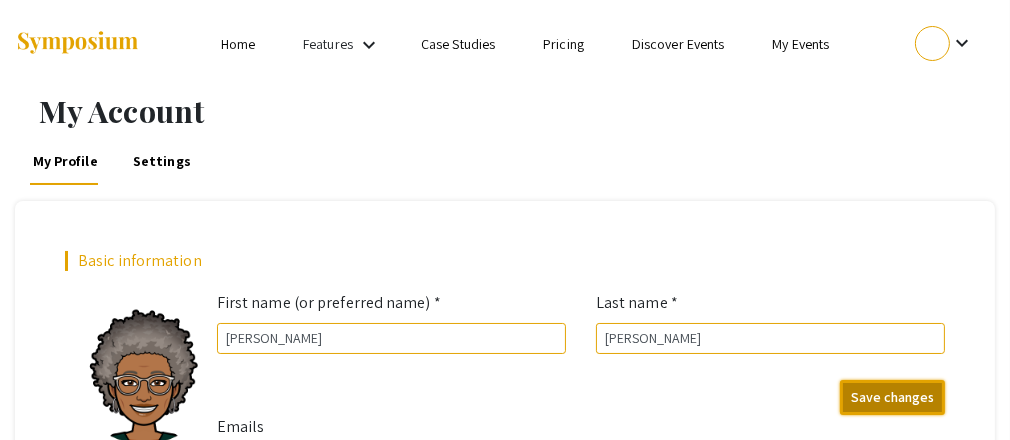 scroll, scrollTop: 0, scrollLeft: 0, axis: both 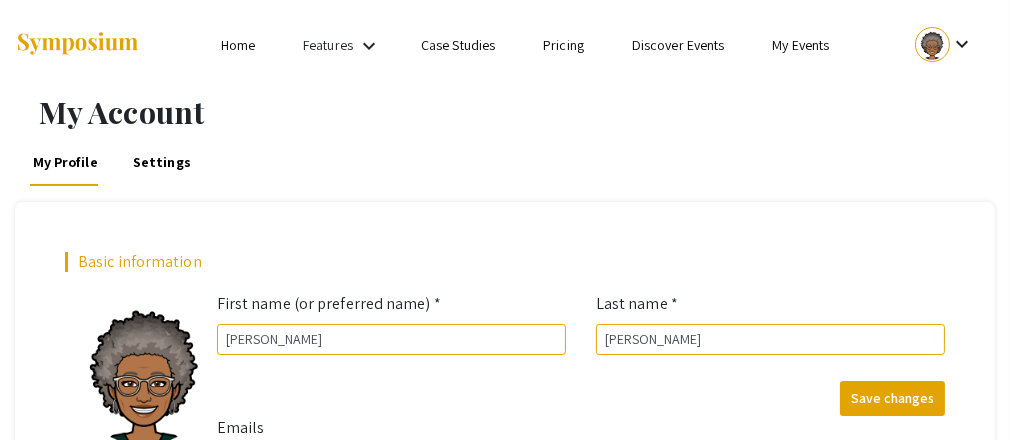 click at bounding box center [932, 44] 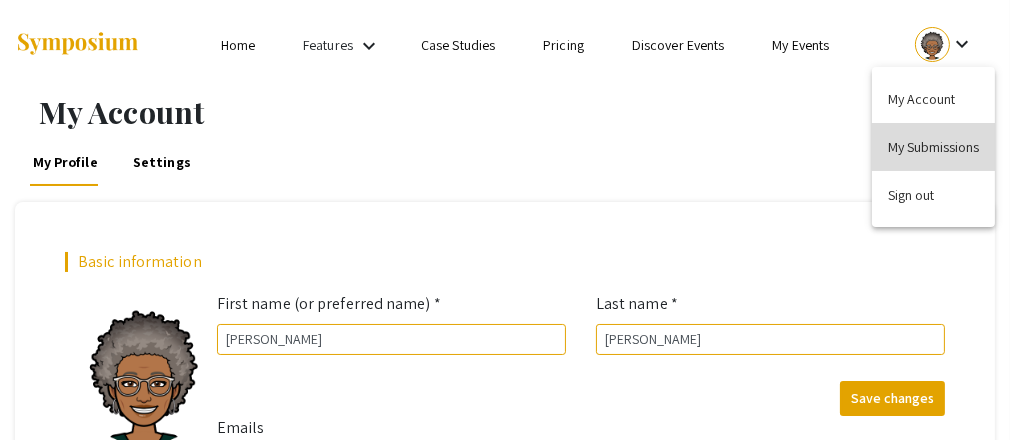 click on "My Submissions" at bounding box center (933, 147) 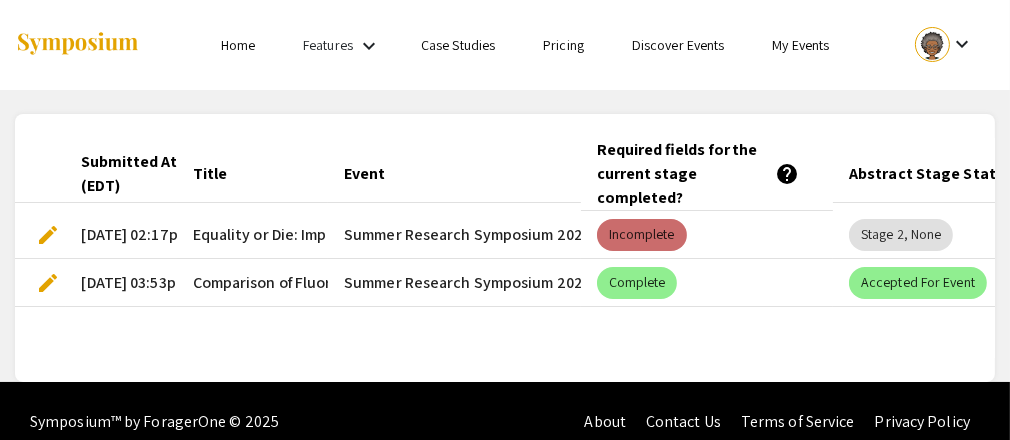click on "Incomplete" at bounding box center (642, 235) 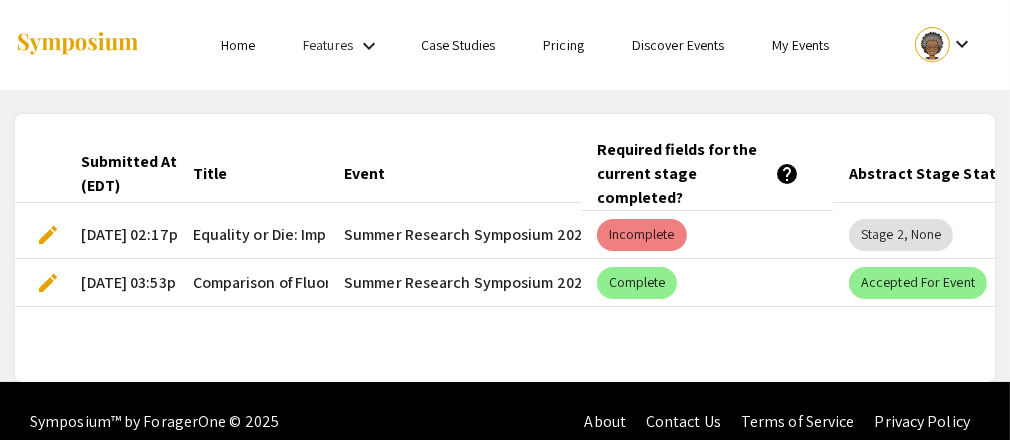 click on "edit" at bounding box center [48, 235] 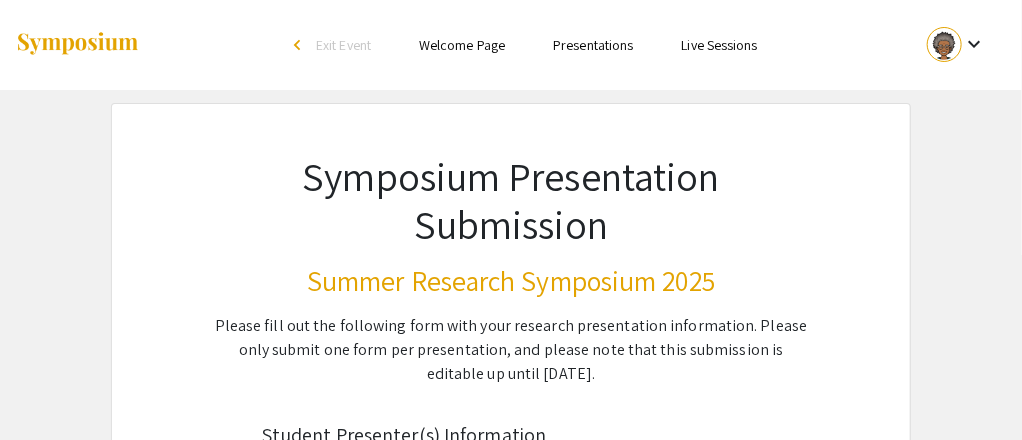 type on "[PERSON_NAME]" 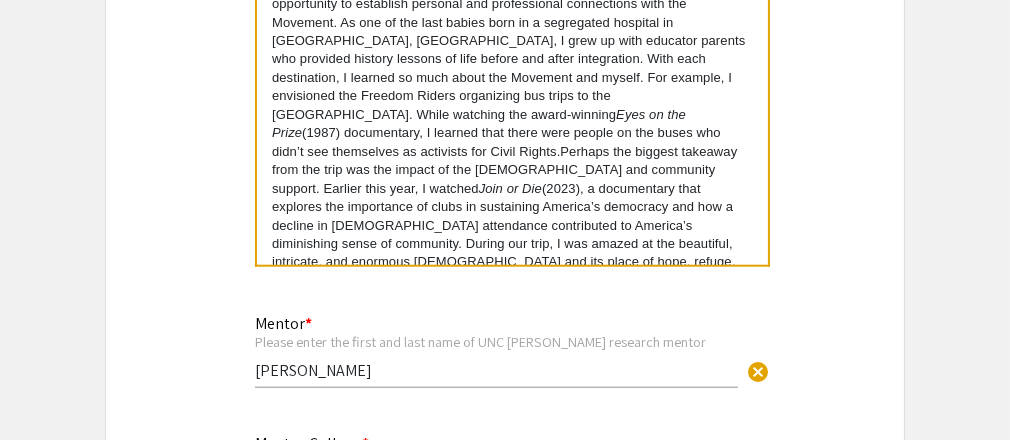 scroll, scrollTop: 2018, scrollLeft: 0, axis: vertical 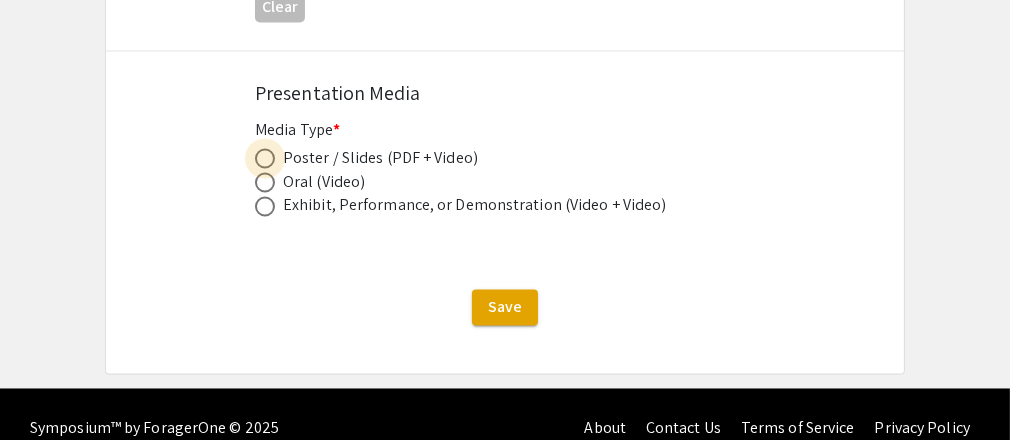 click at bounding box center [265, 159] 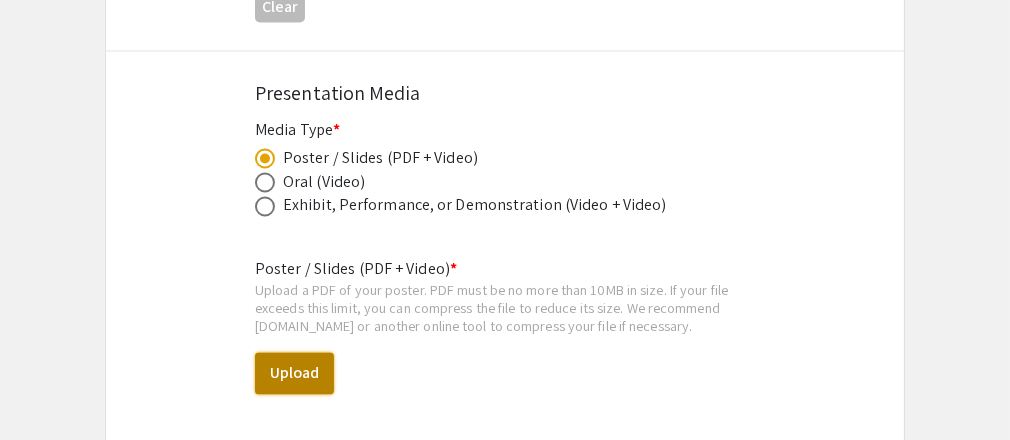 click on "Upload" at bounding box center [294, 374] 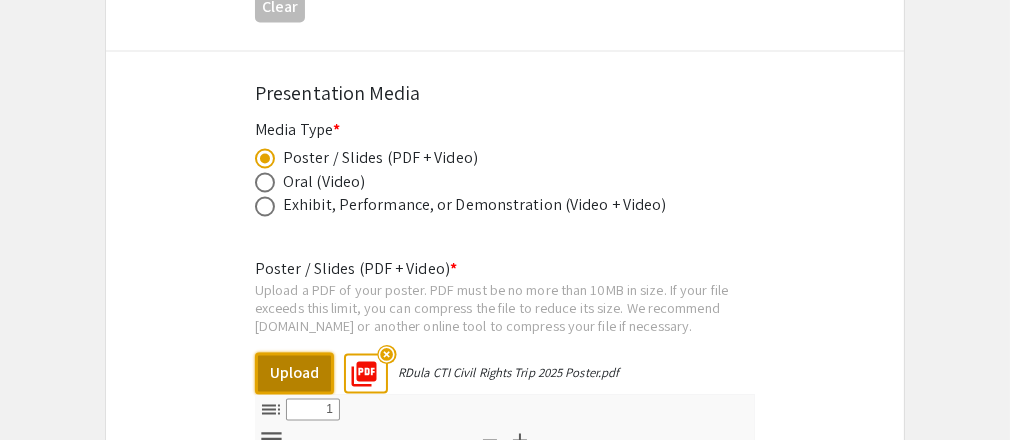 select on "custom" 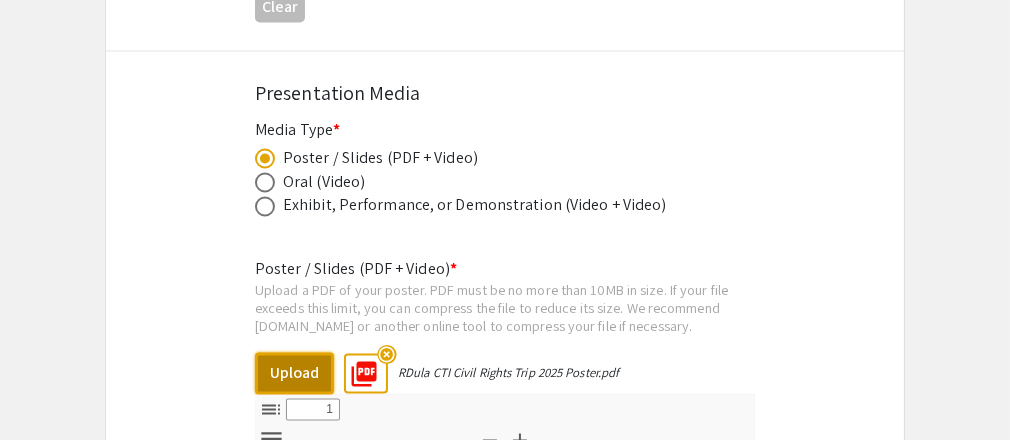 type on "0" 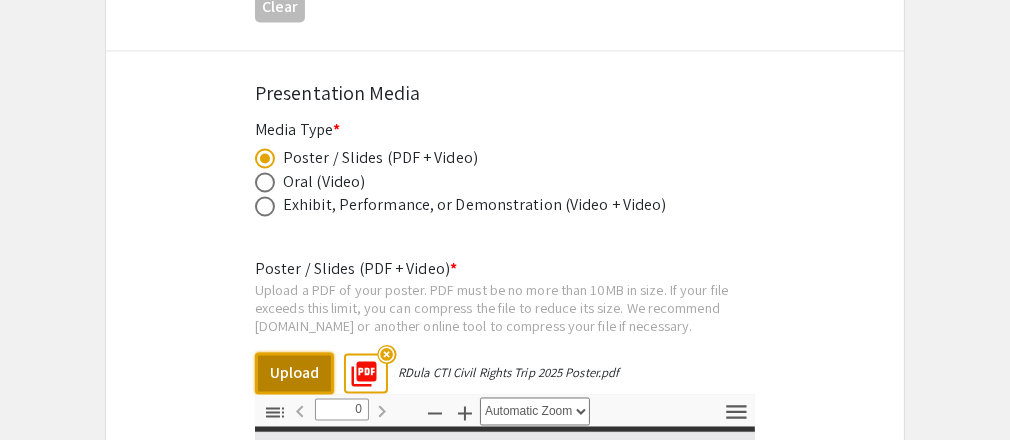select on "custom" 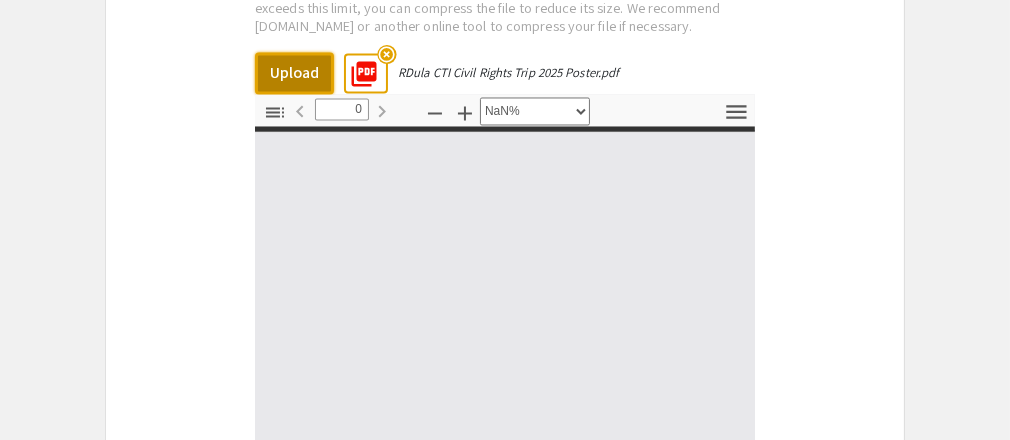 type on "1" 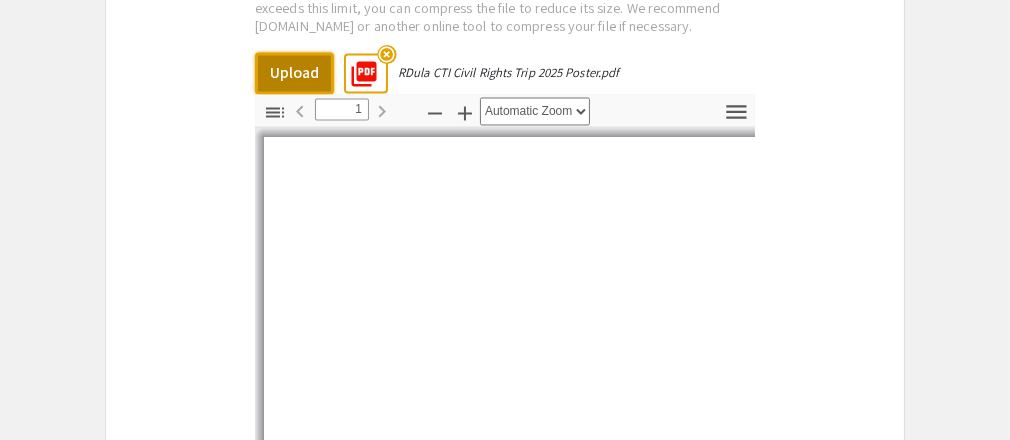 scroll, scrollTop: 3888, scrollLeft: 0, axis: vertical 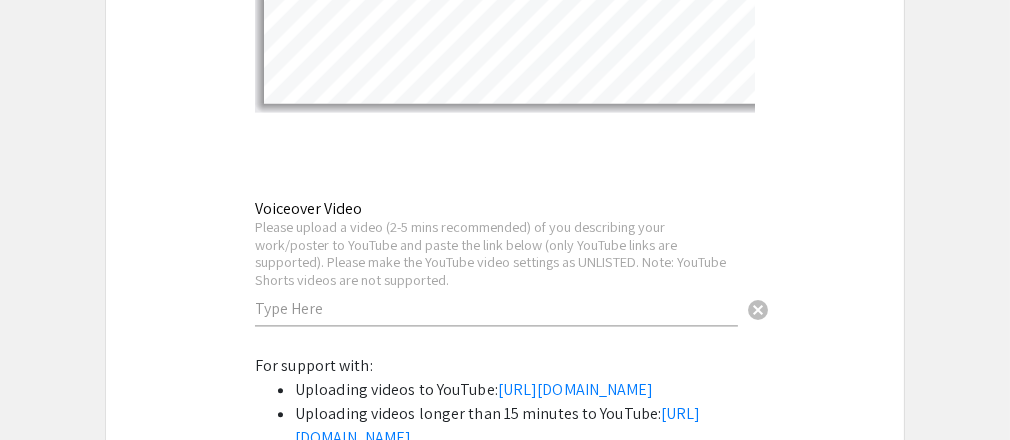 select on "auto" 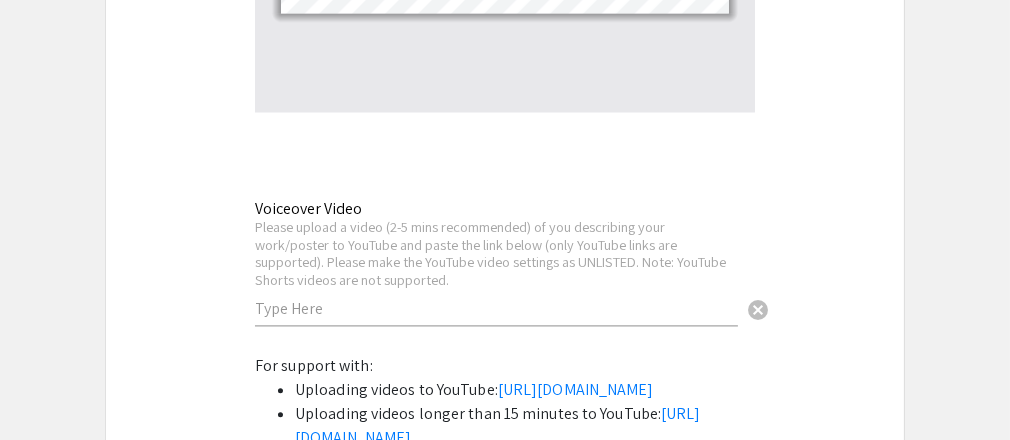 scroll, scrollTop: 4544, scrollLeft: 0, axis: vertical 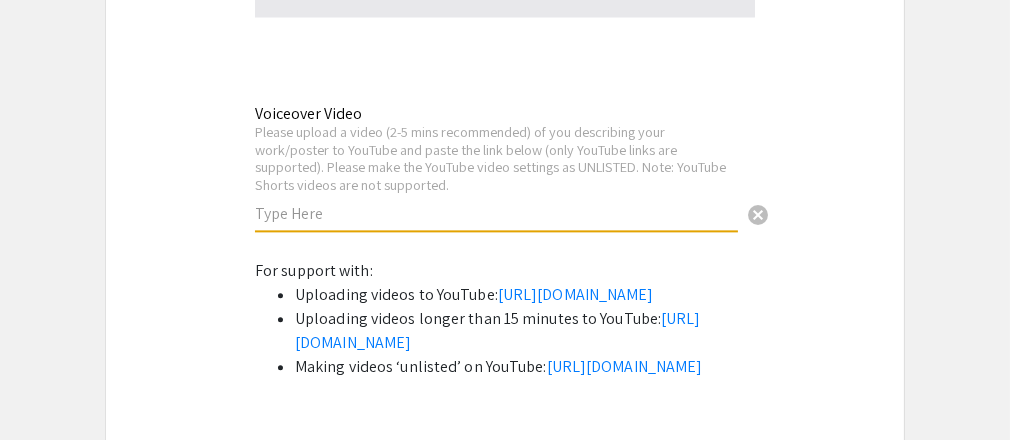 click at bounding box center [496, 213] 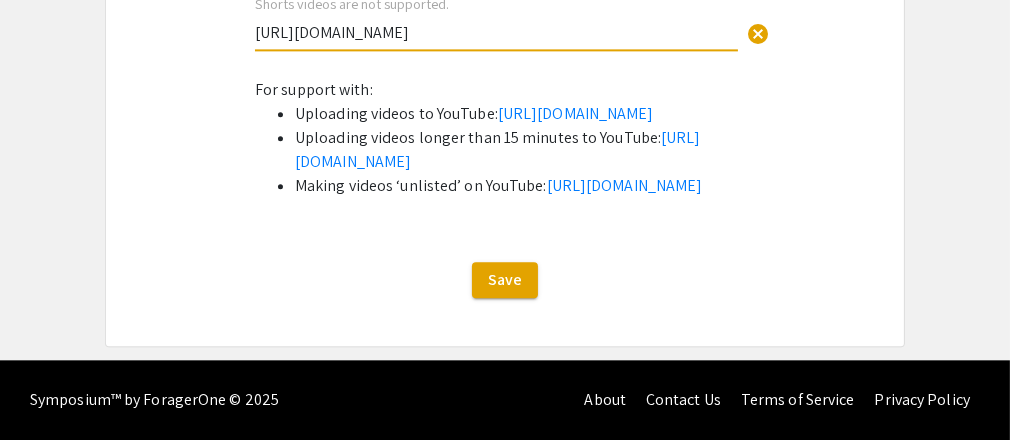 scroll, scrollTop: 4666, scrollLeft: 0, axis: vertical 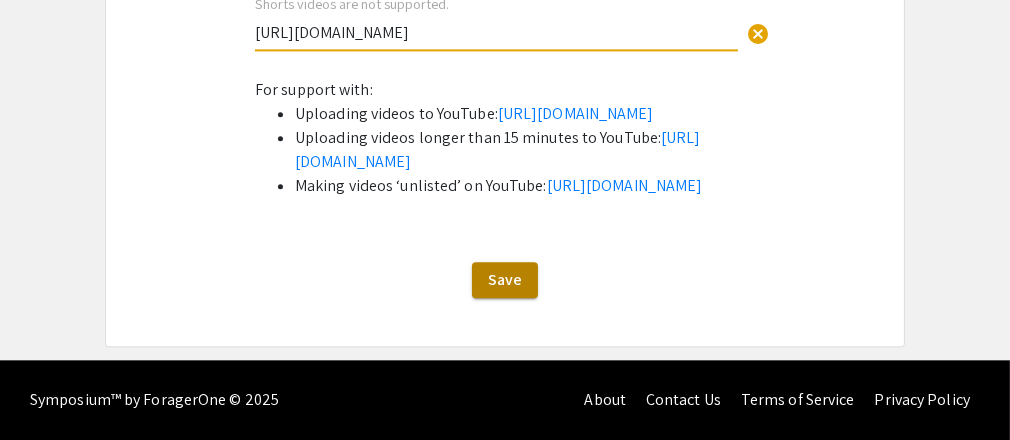 type on "[URL][DOMAIN_NAME]" 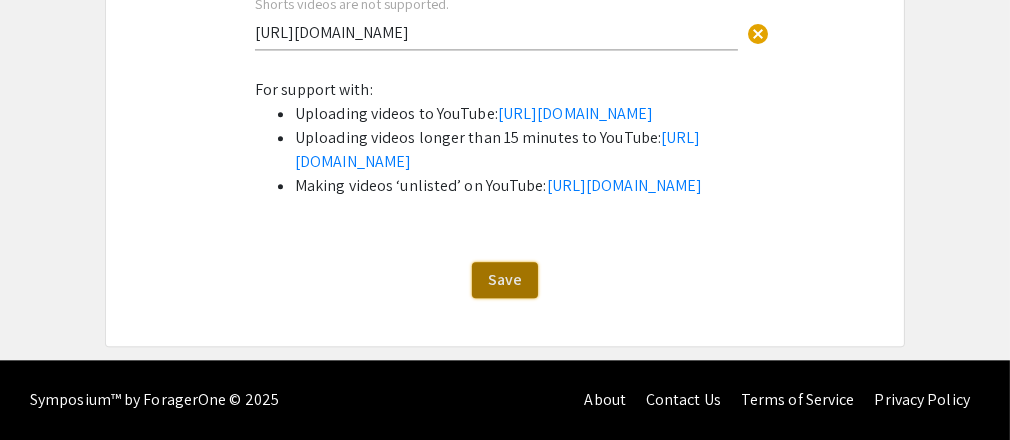 click on "Save" 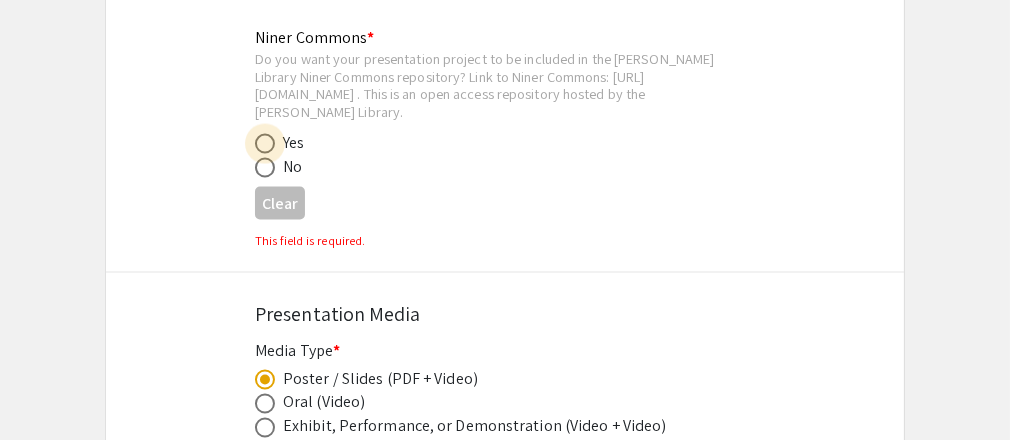 click at bounding box center [265, 144] 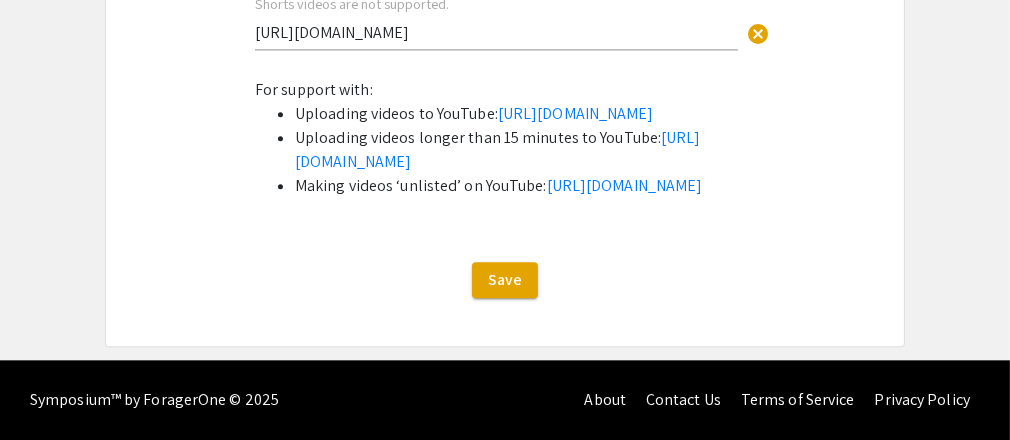 scroll, scrollTop: 4733, scrollLeft: 0, axis: vertical 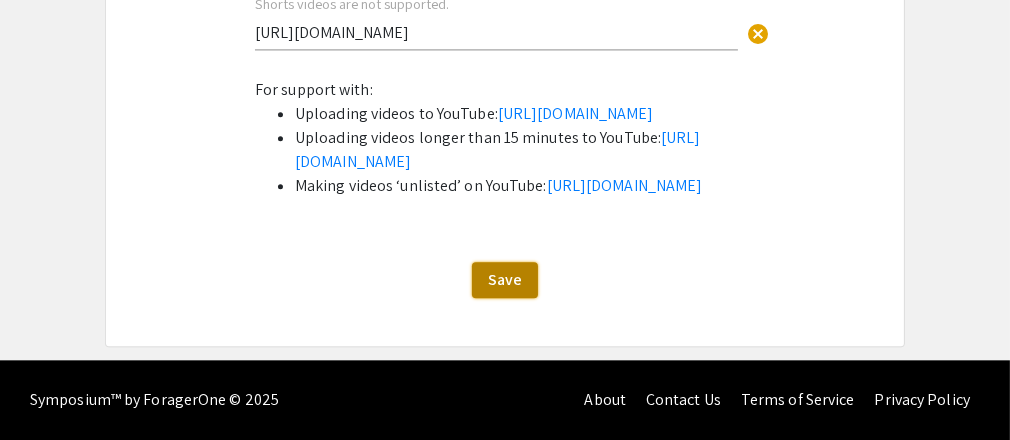 click on "Save" 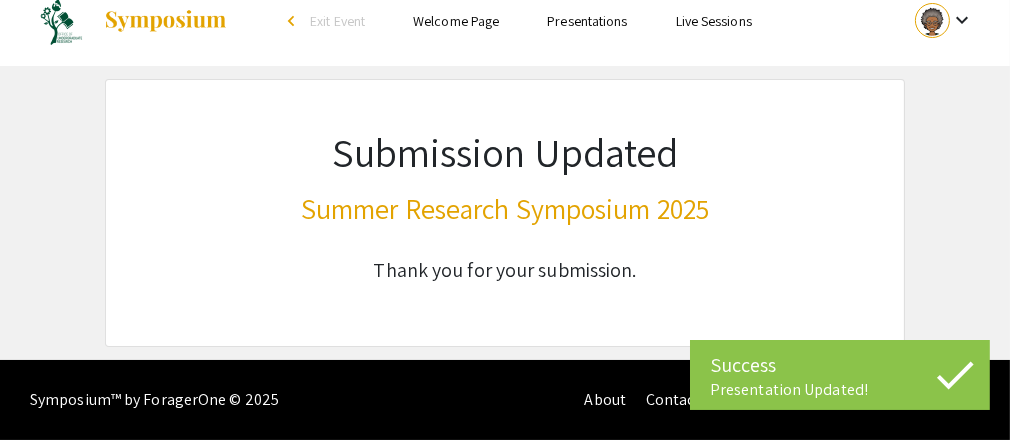 scroll, scrollTop: 22, scrollLeft: 0, axis: vertical 